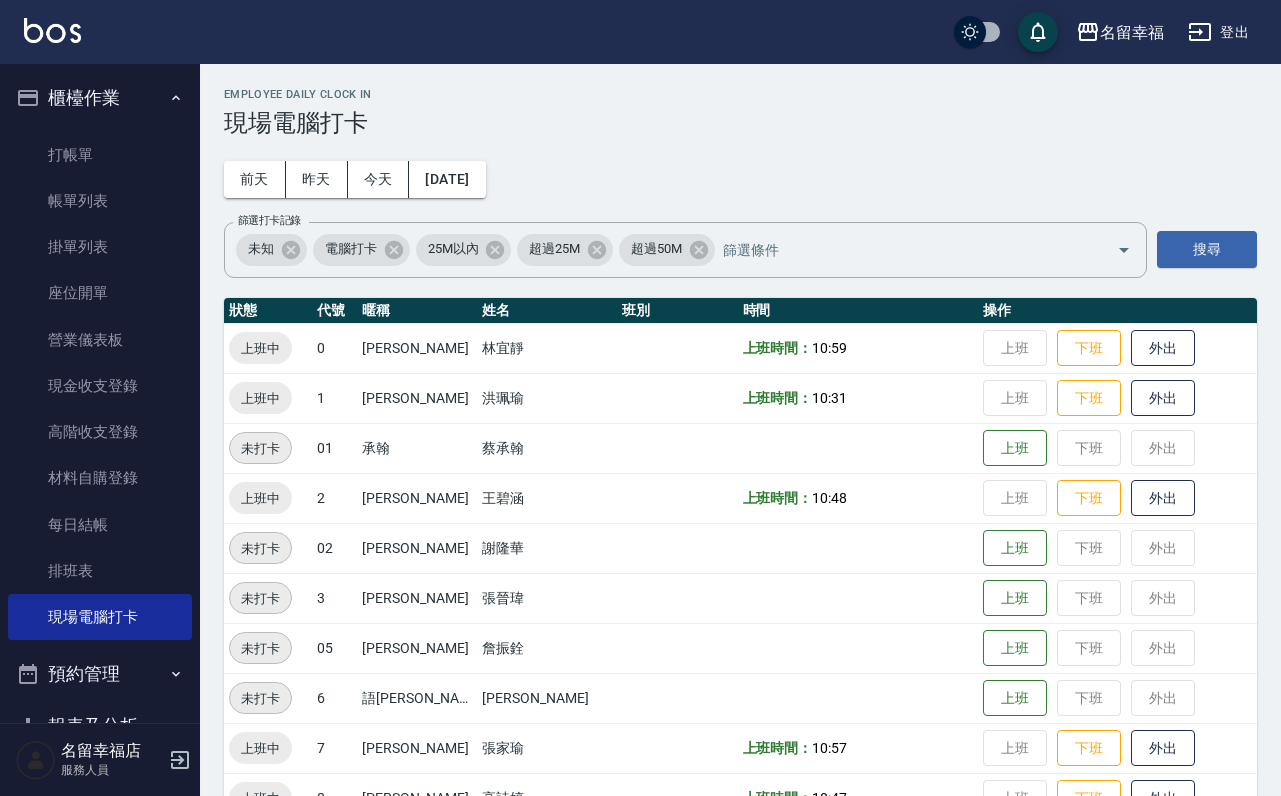 scroll, scrollTop: 0, scrollLeft: 0, axis: both 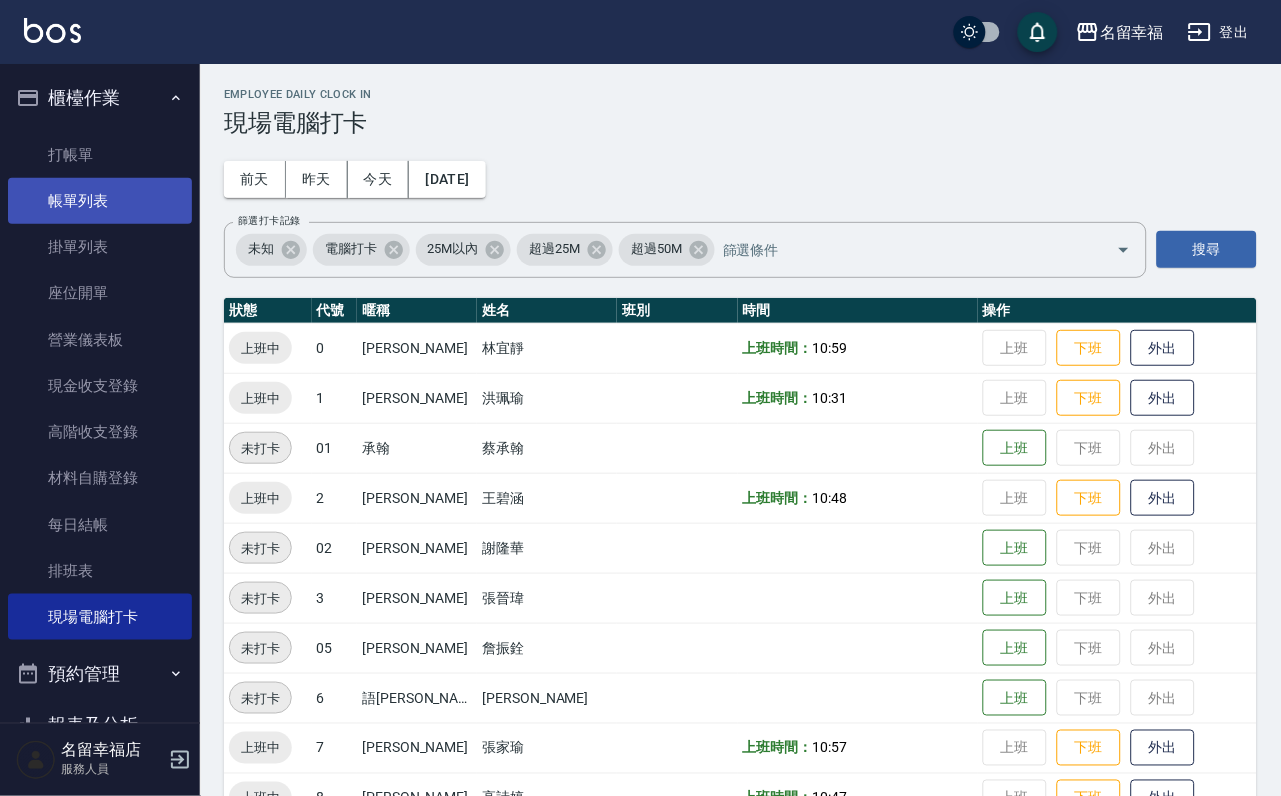 click on "帳單列表" at bounding box center [100, 201] 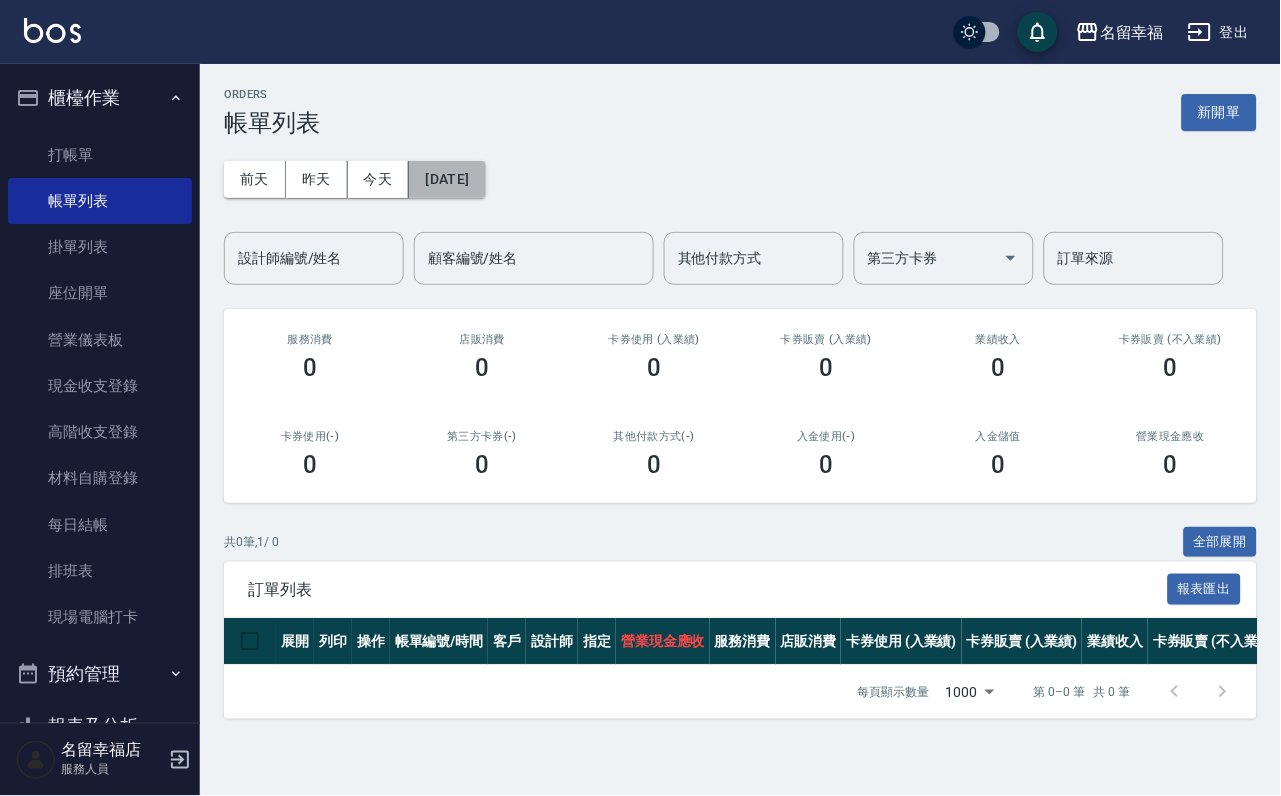 click on "[DATE]" at bounding box center [447, 179] 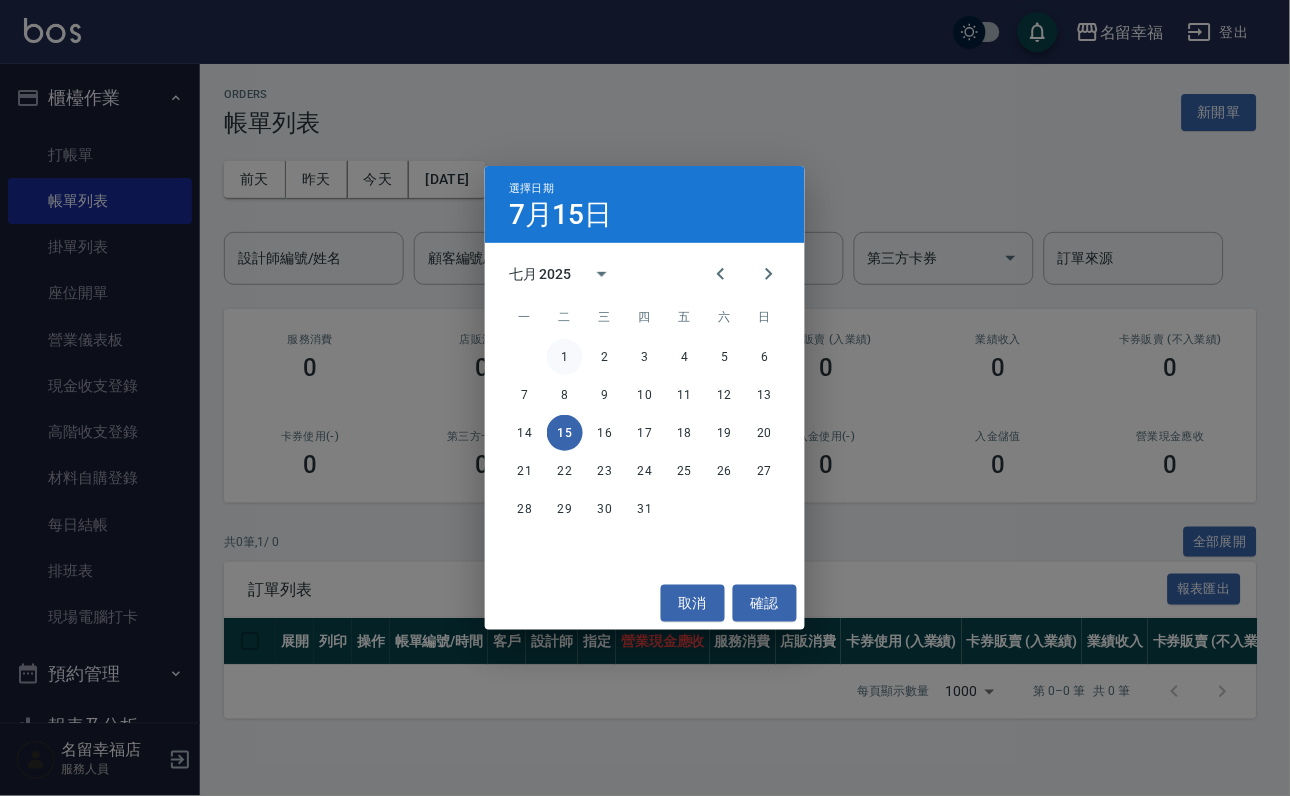 click on "1" at bounding box center [565, 357] 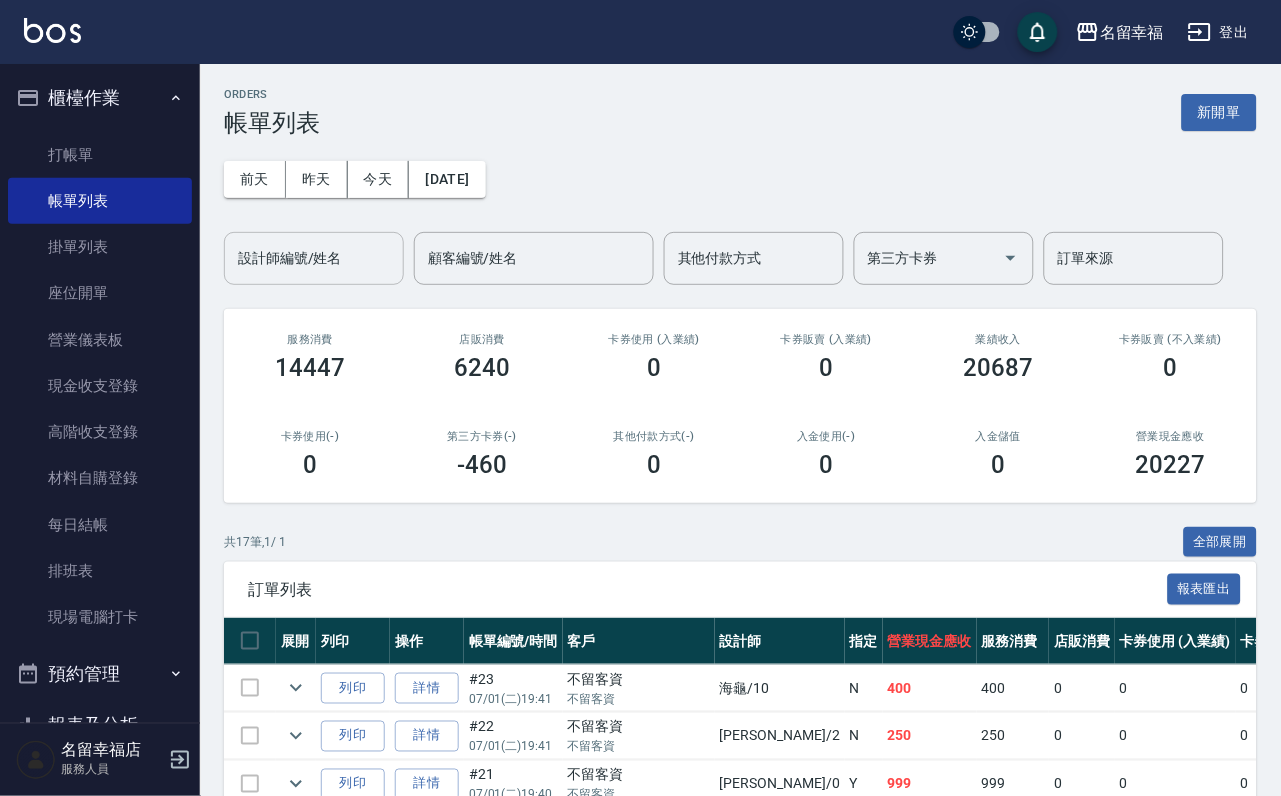 click on "設計師編號/姓名" at bounding box center [314, 258] 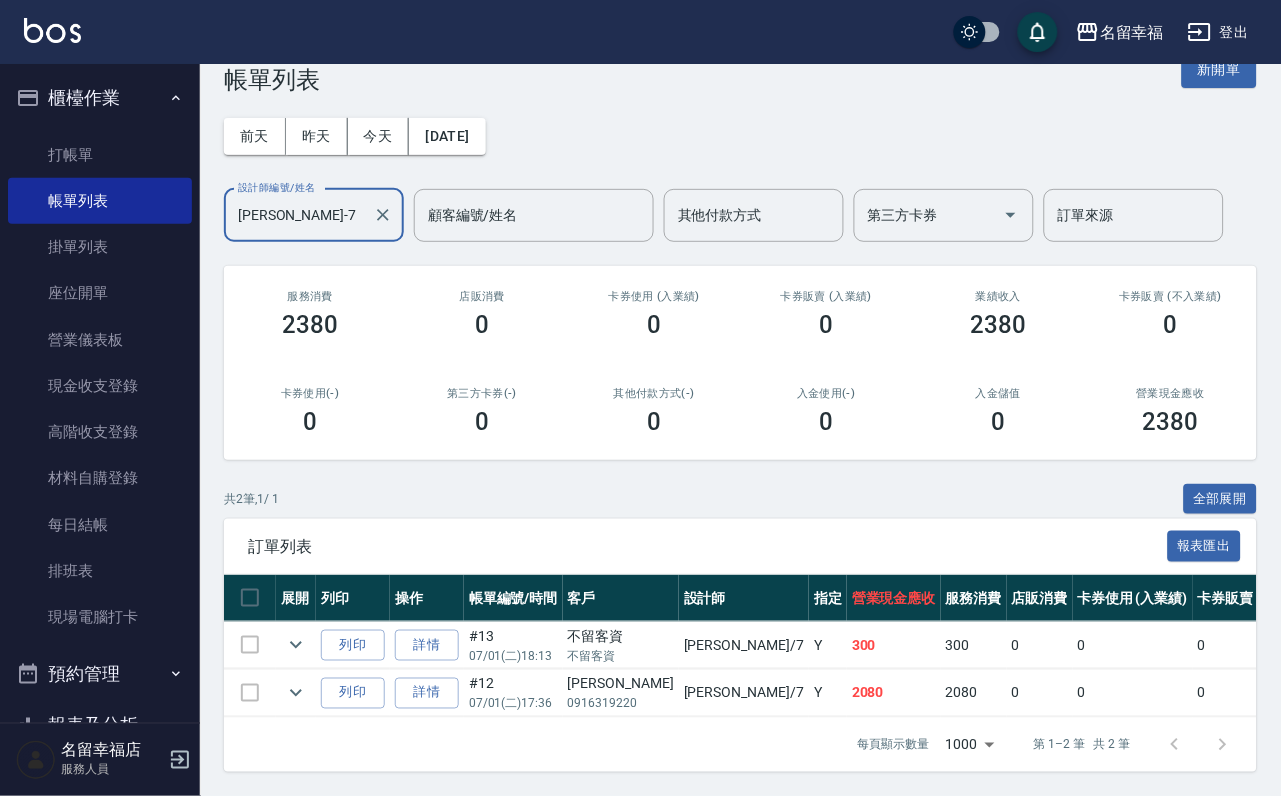 scroll, scrollTop: 169, scrollLeft: 0, axis: vertical 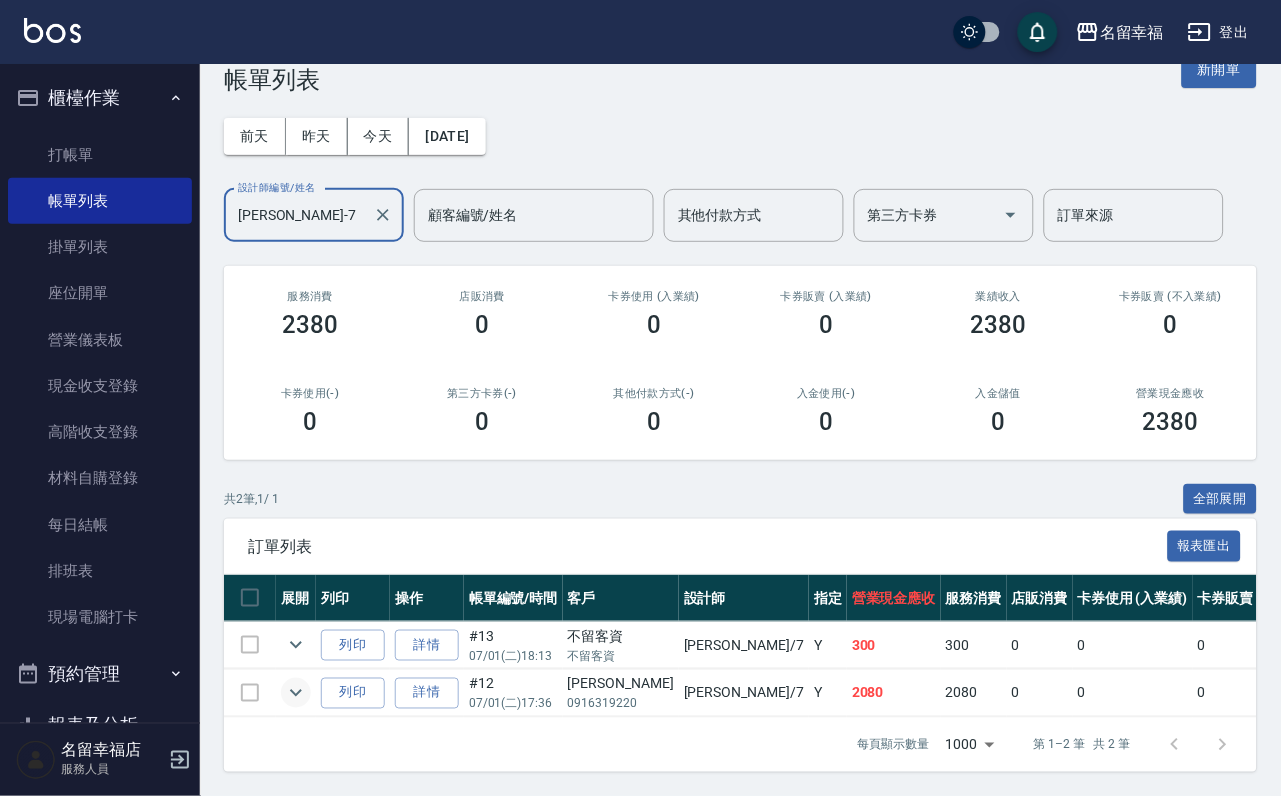 type on "[PERSON_NAME]-7" 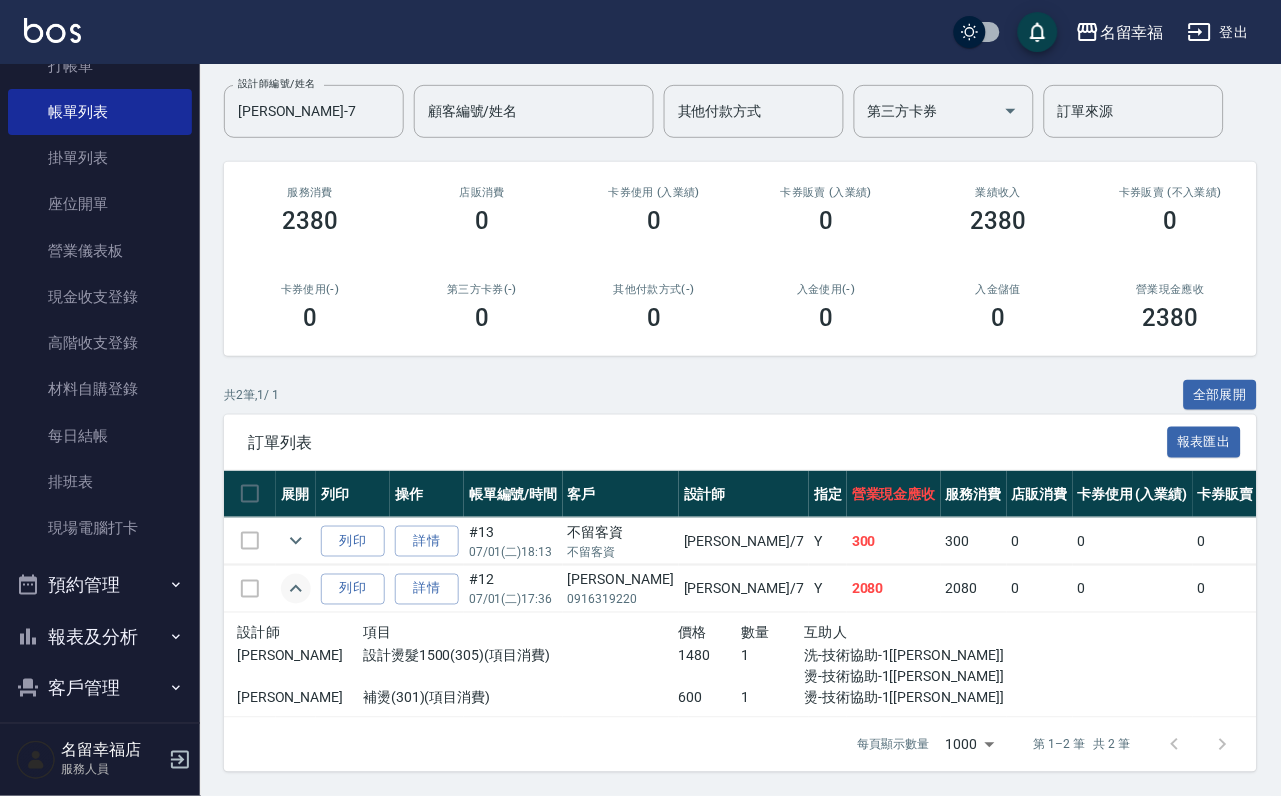 scroll, scrollTop: 150, scrollLeft: 0, axis: vertical 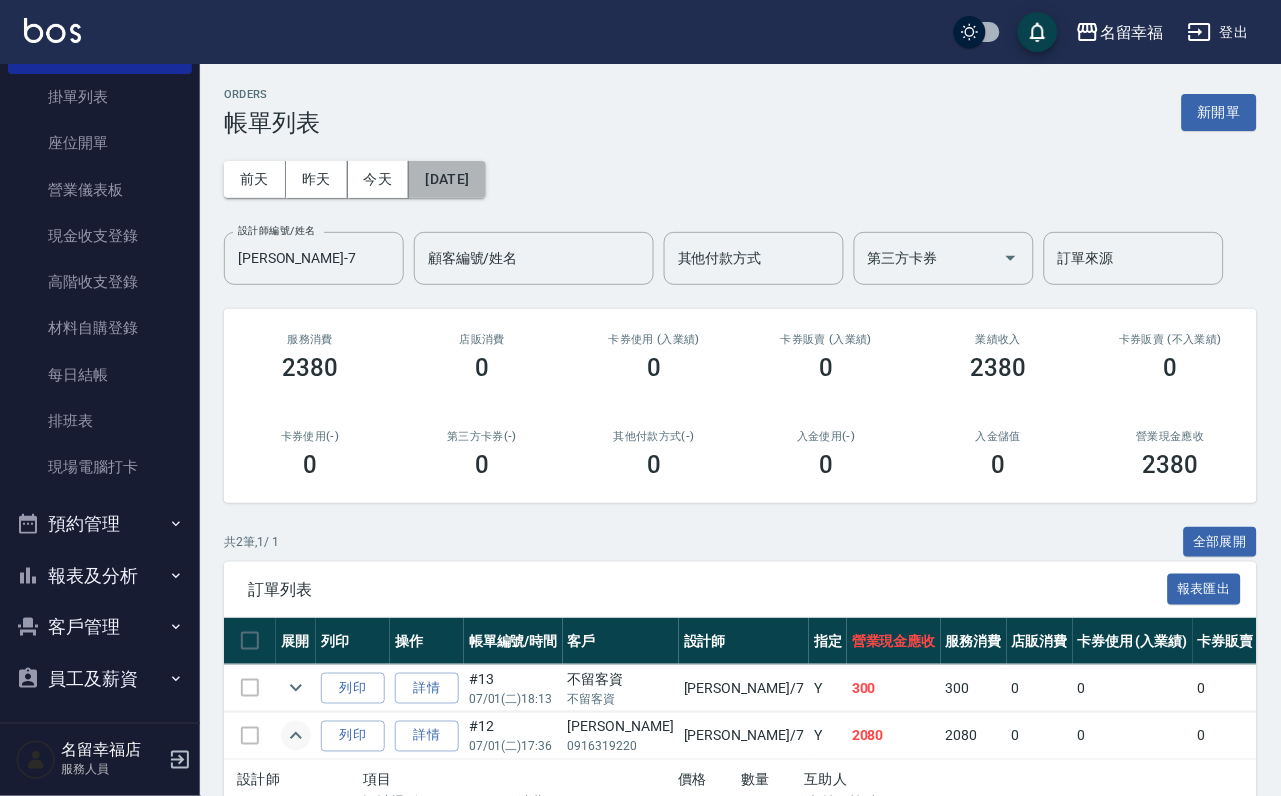 click on "[DATE]" at bounding box center (447, 179) 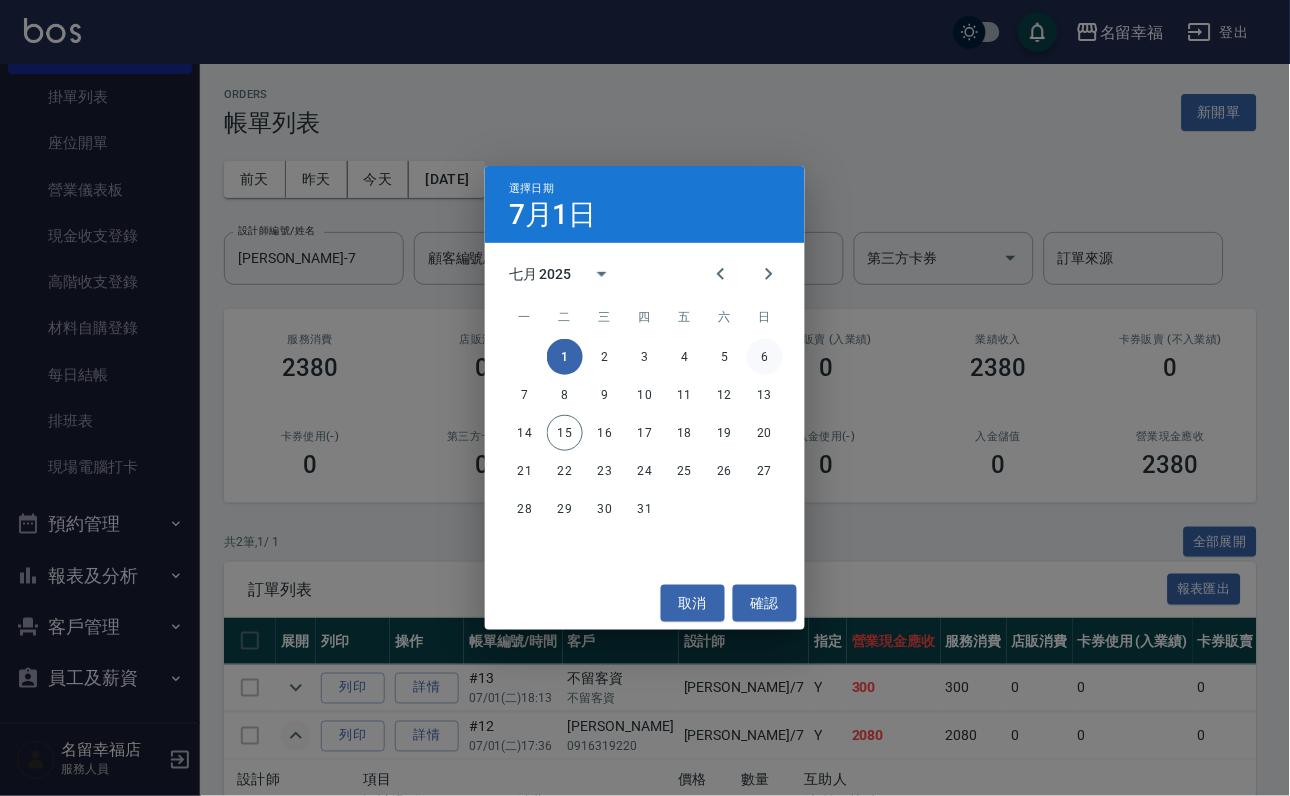 click on "6" at bounding box center [765, 357] 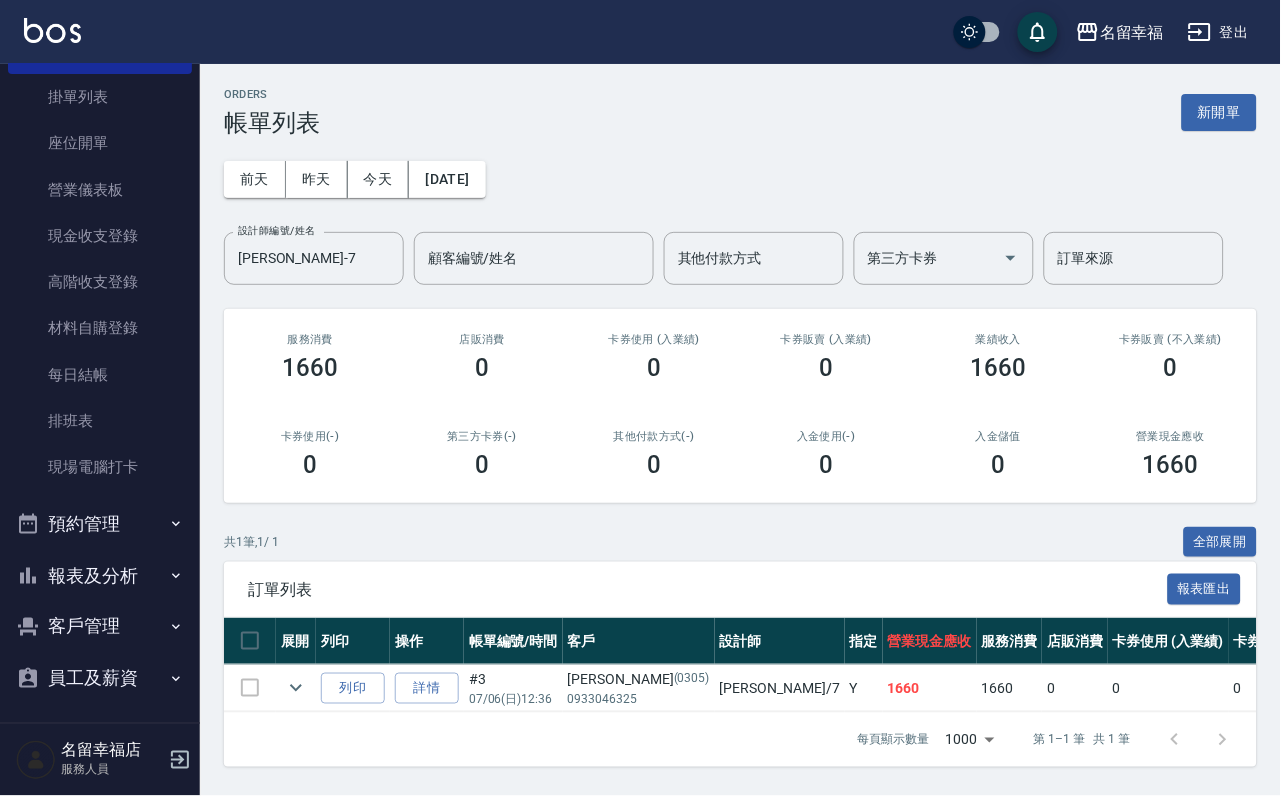 scroll, scrollTop: 0, scrollLeft: 0, axis: both 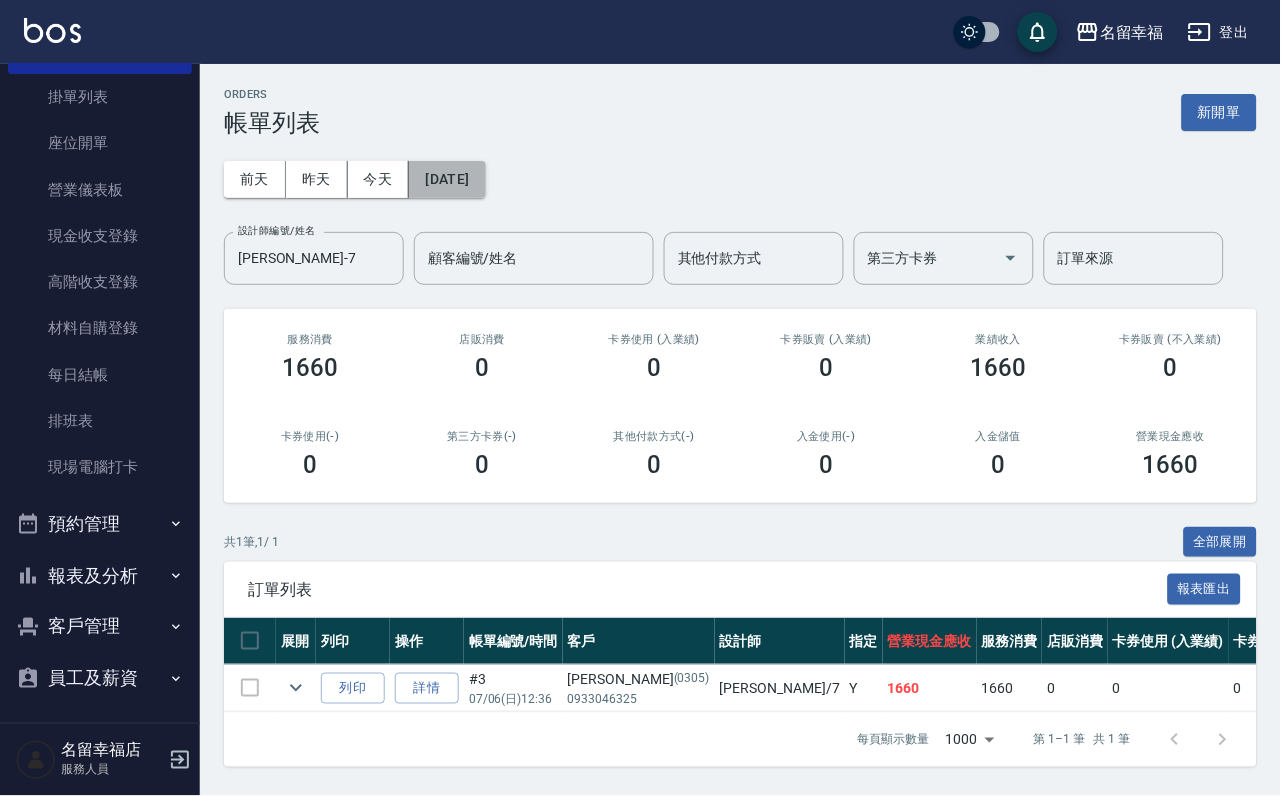 click on "[DATE]" at bounding box center (447, 179) 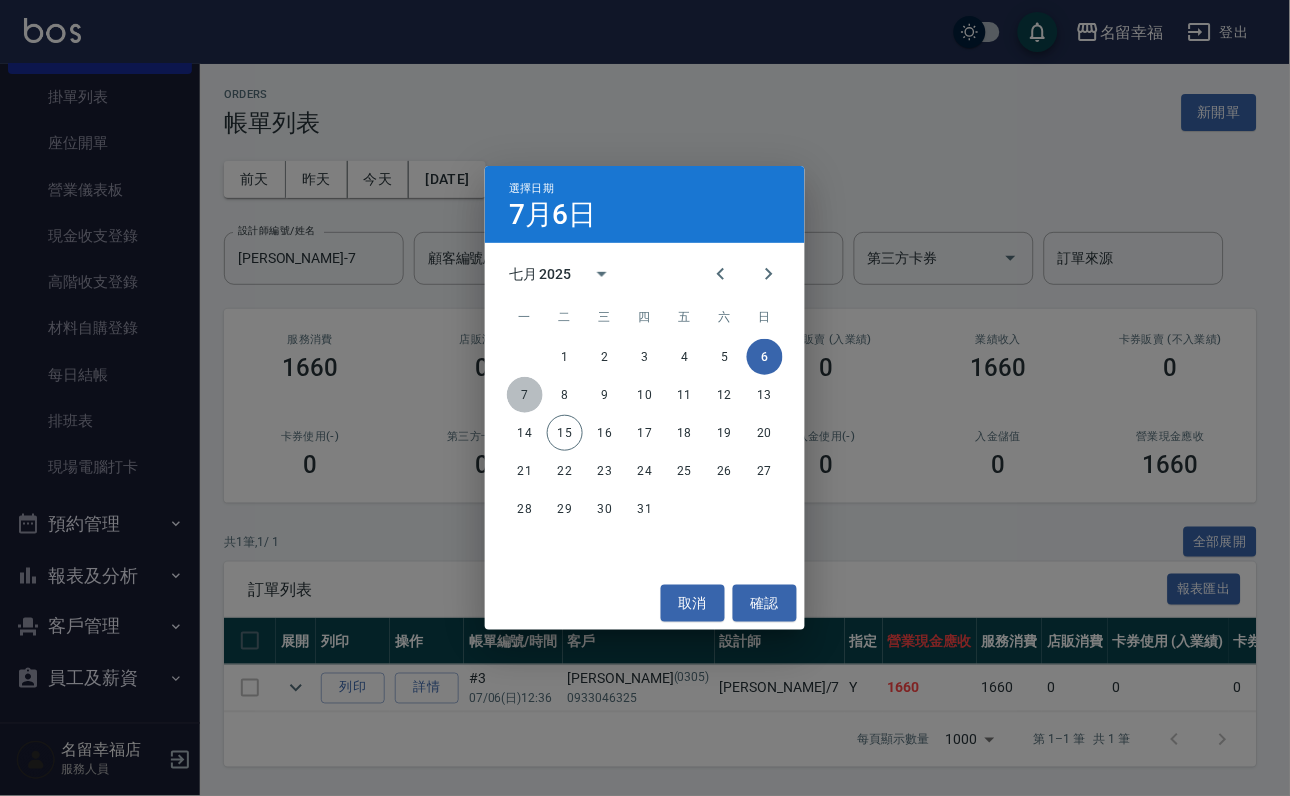 click on "7" at bounding box center [525, 395] 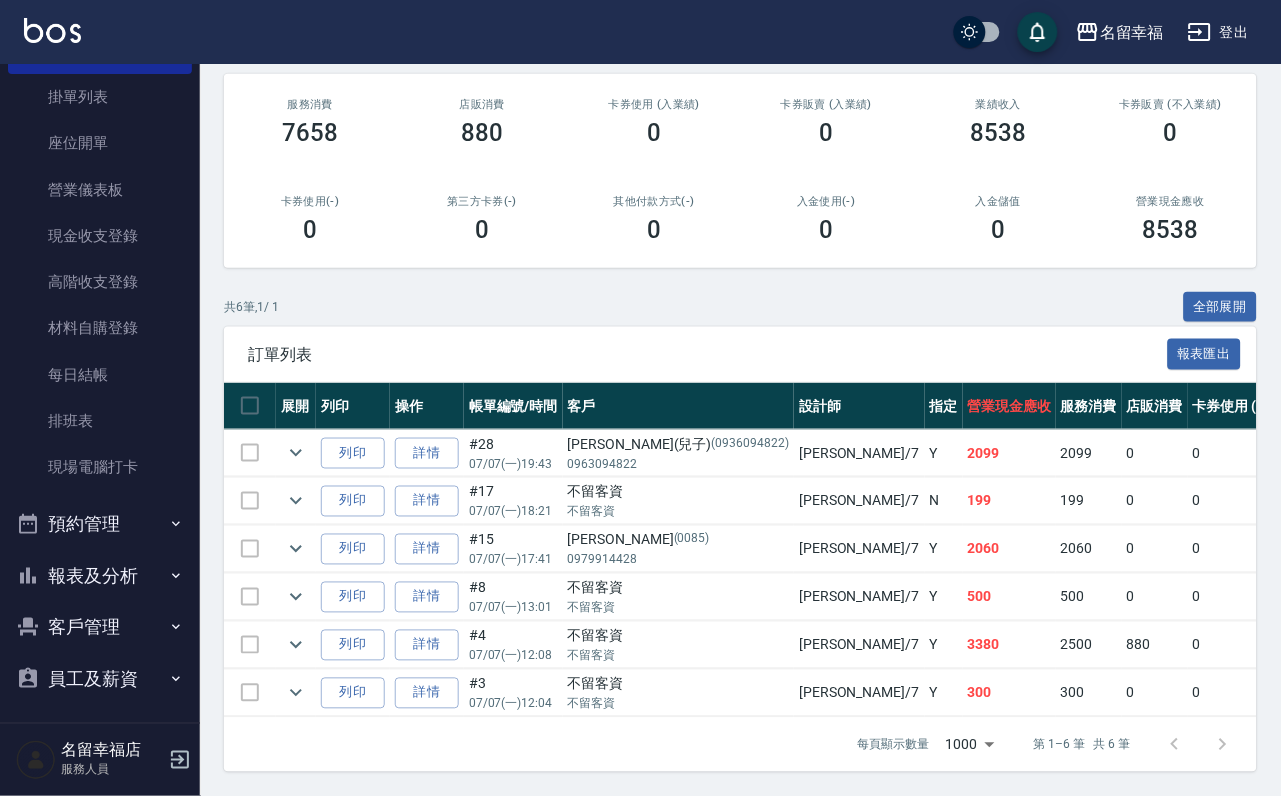 scroll, scrollTop: 420, scrollLeft: 0, axis: vertical 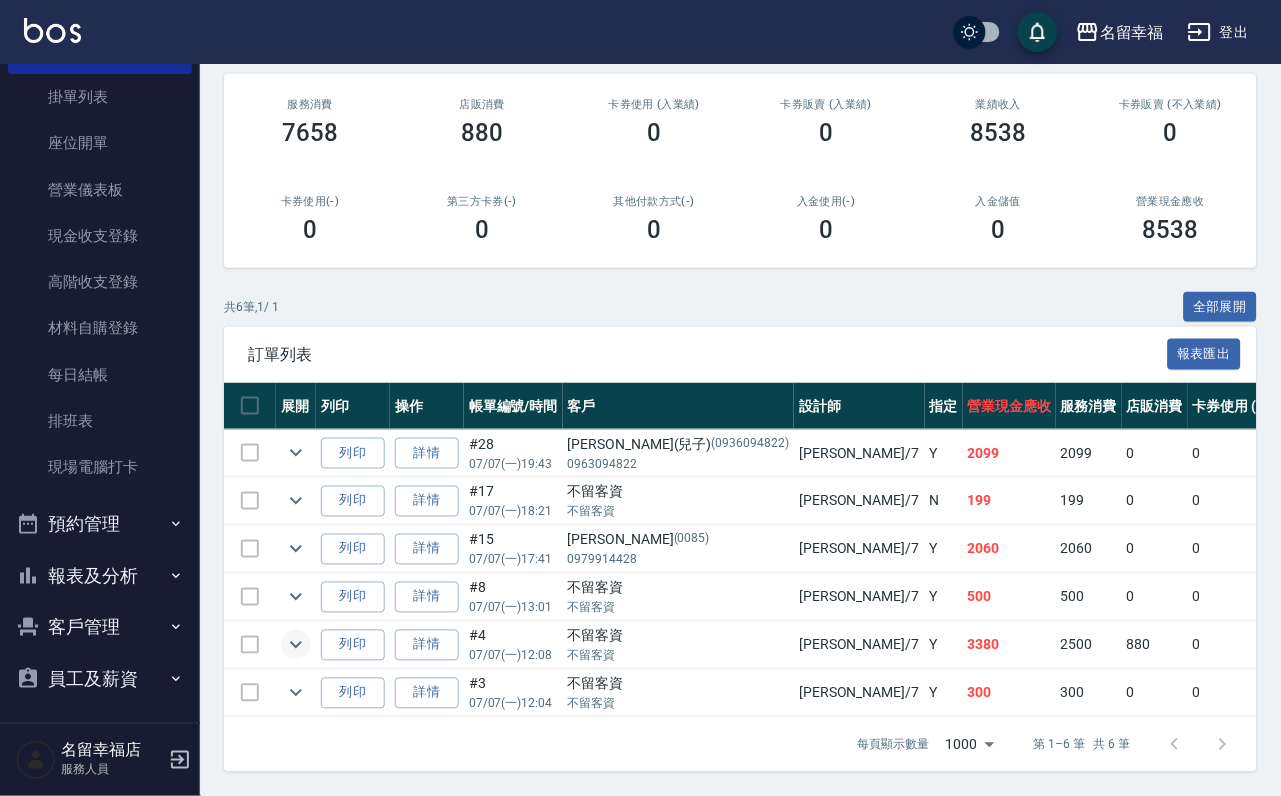 click 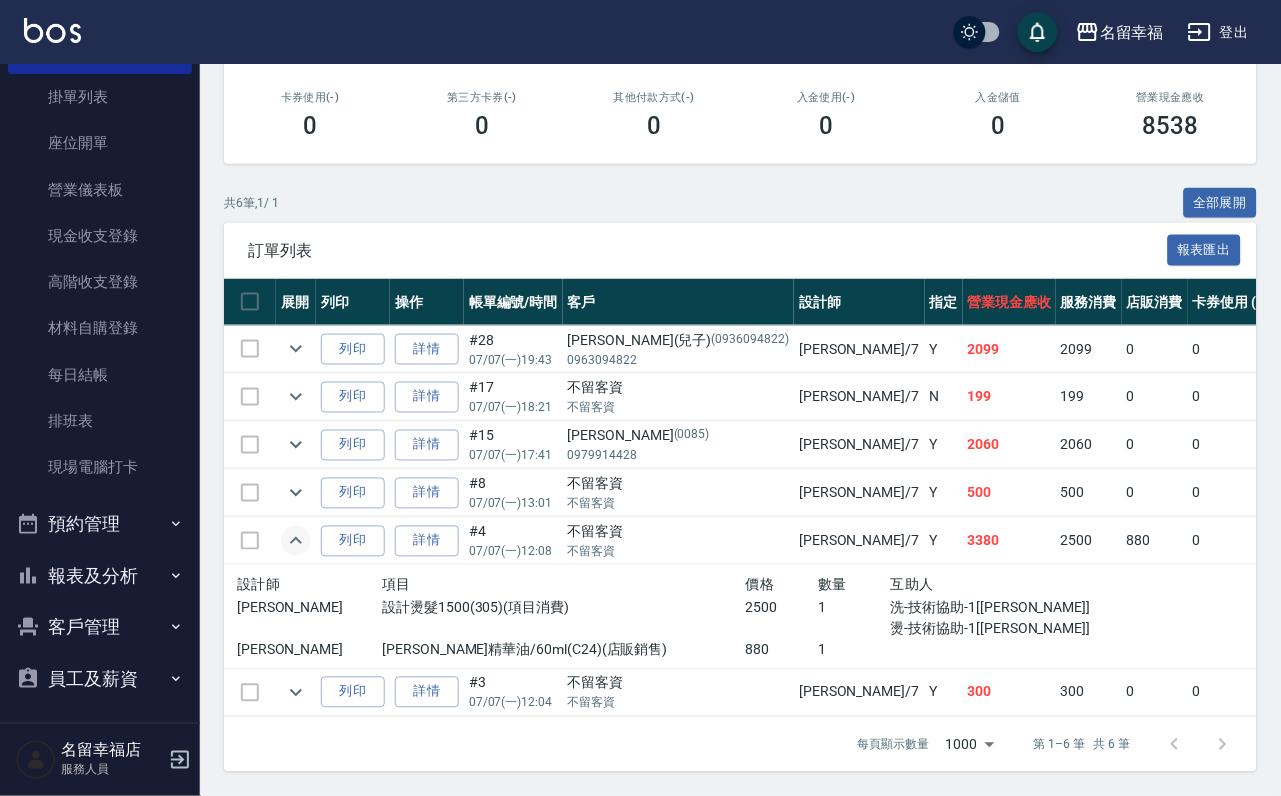 scroll, scrollTop: 529, scrollLeft: 0, axis: vertical 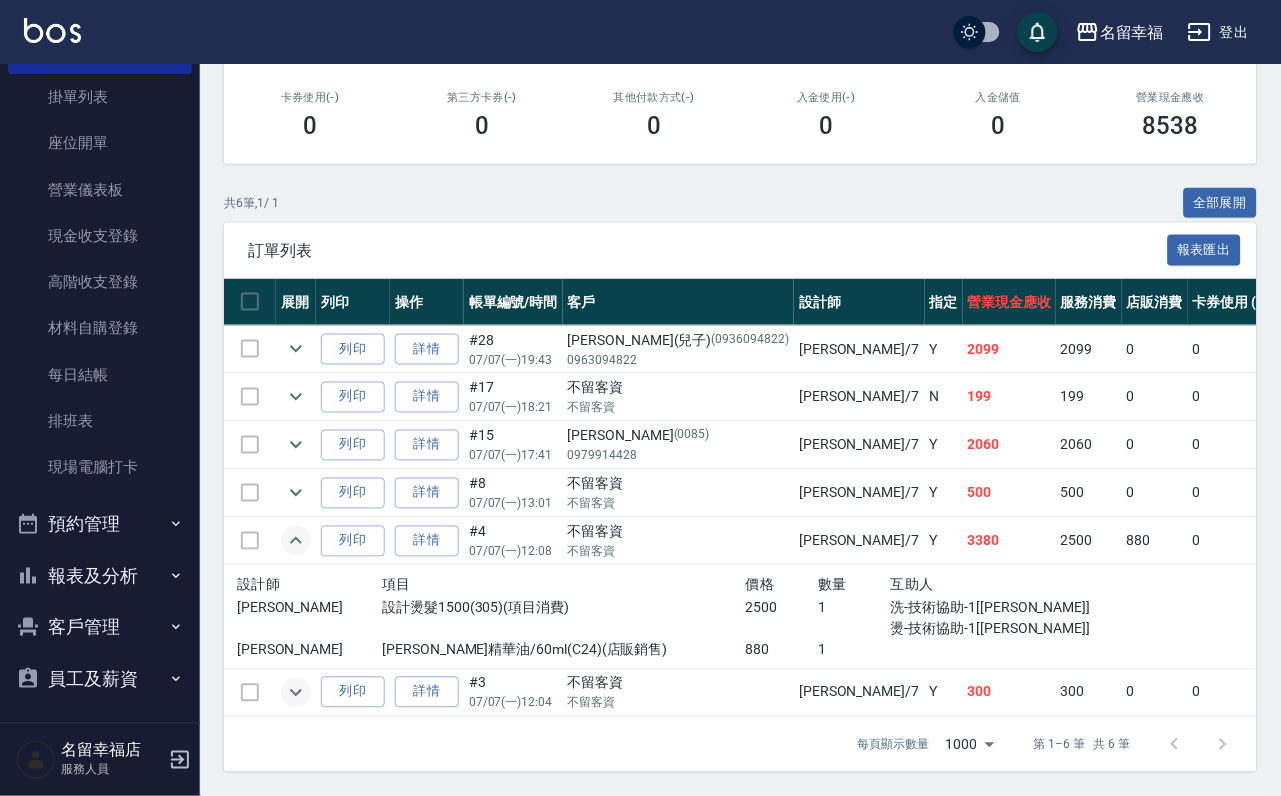 click 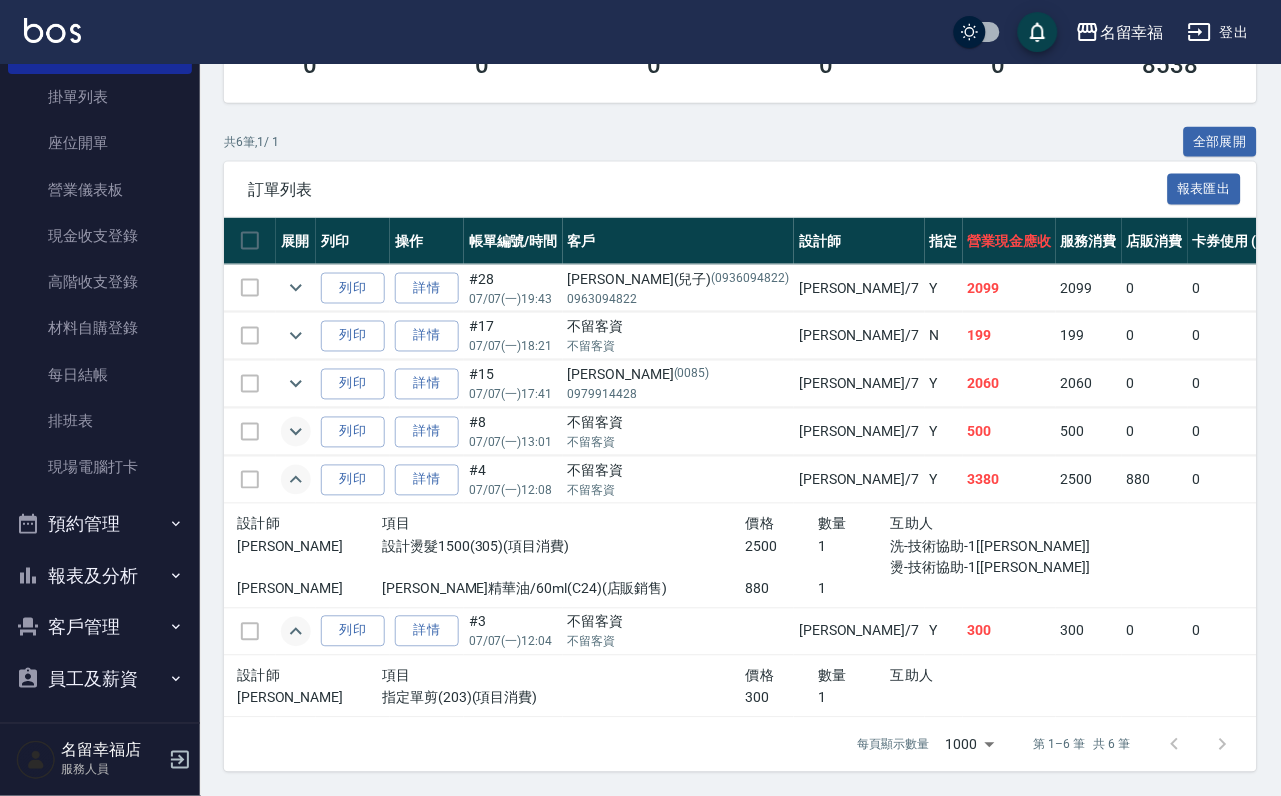 click 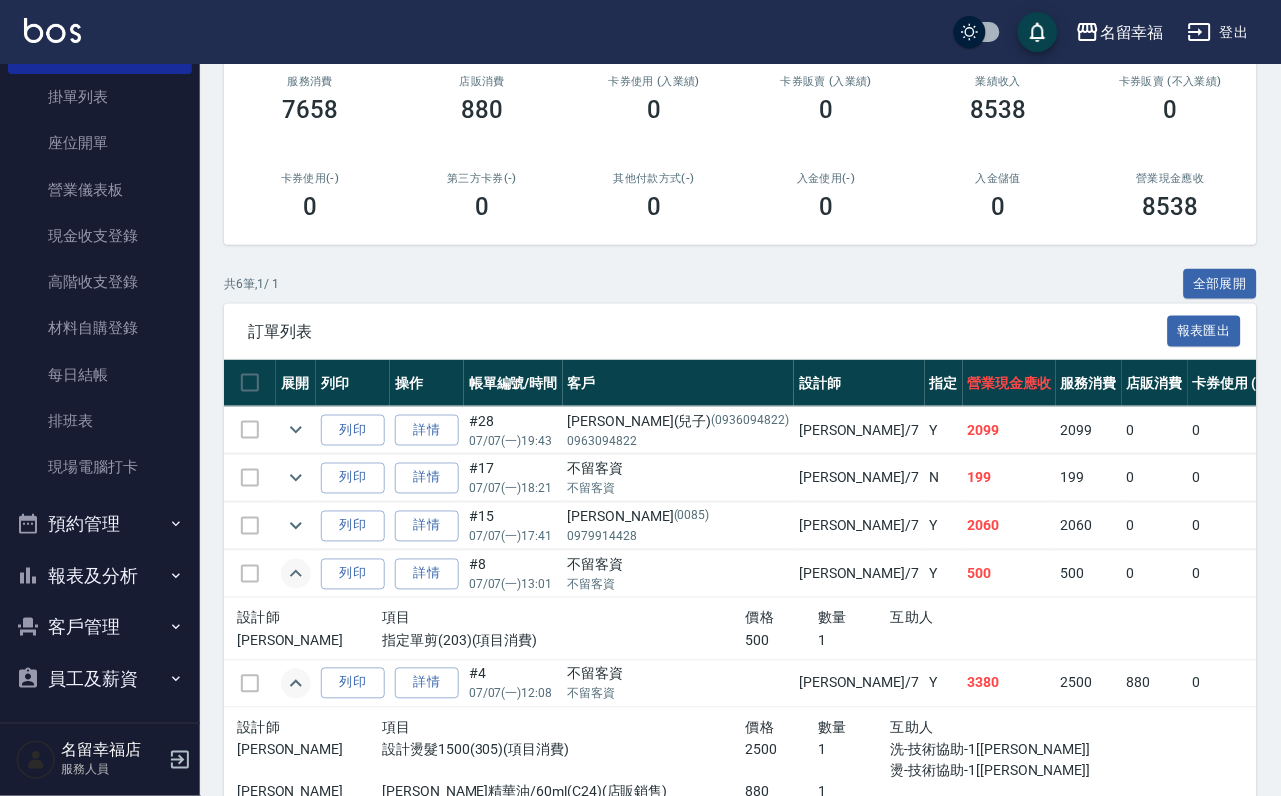 scroll, scrollTop: 0, scrollLeft: 0, axis: both 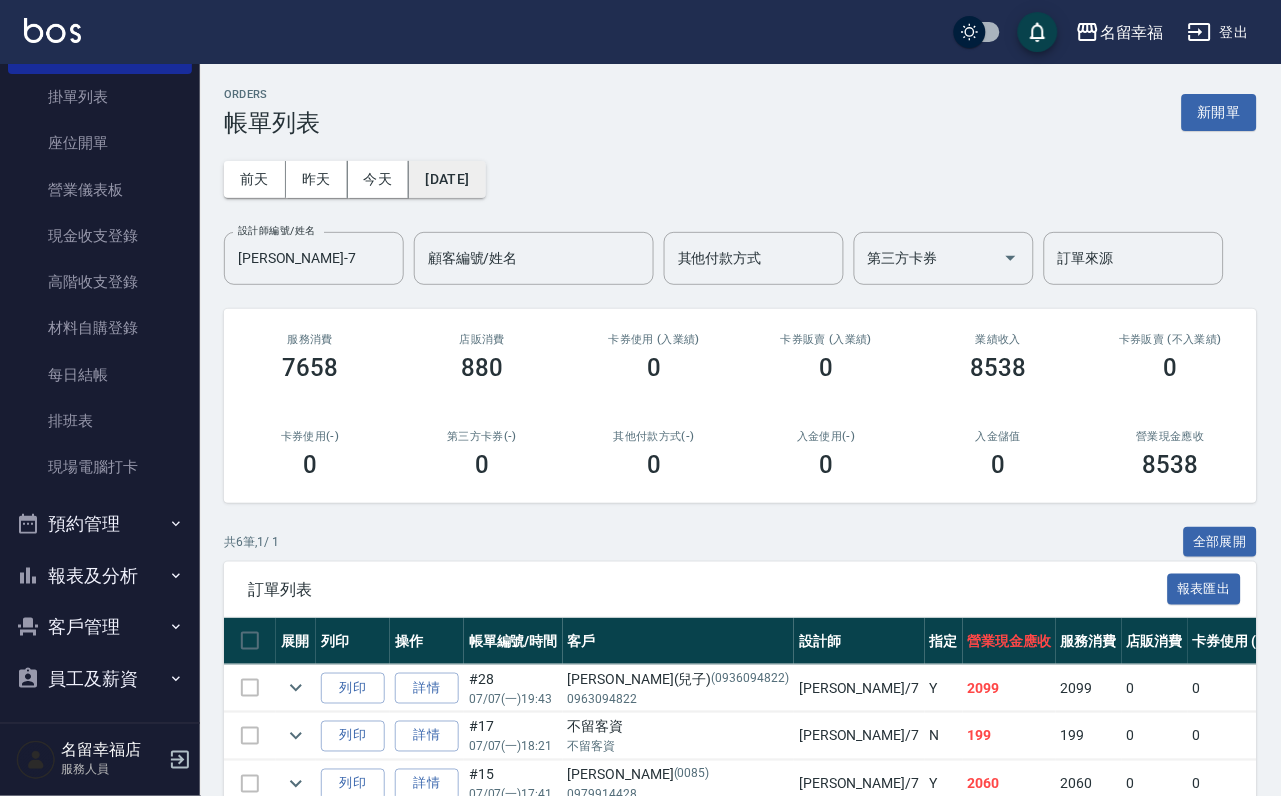 click on "[DATE]" at bounding box center (447, 179) 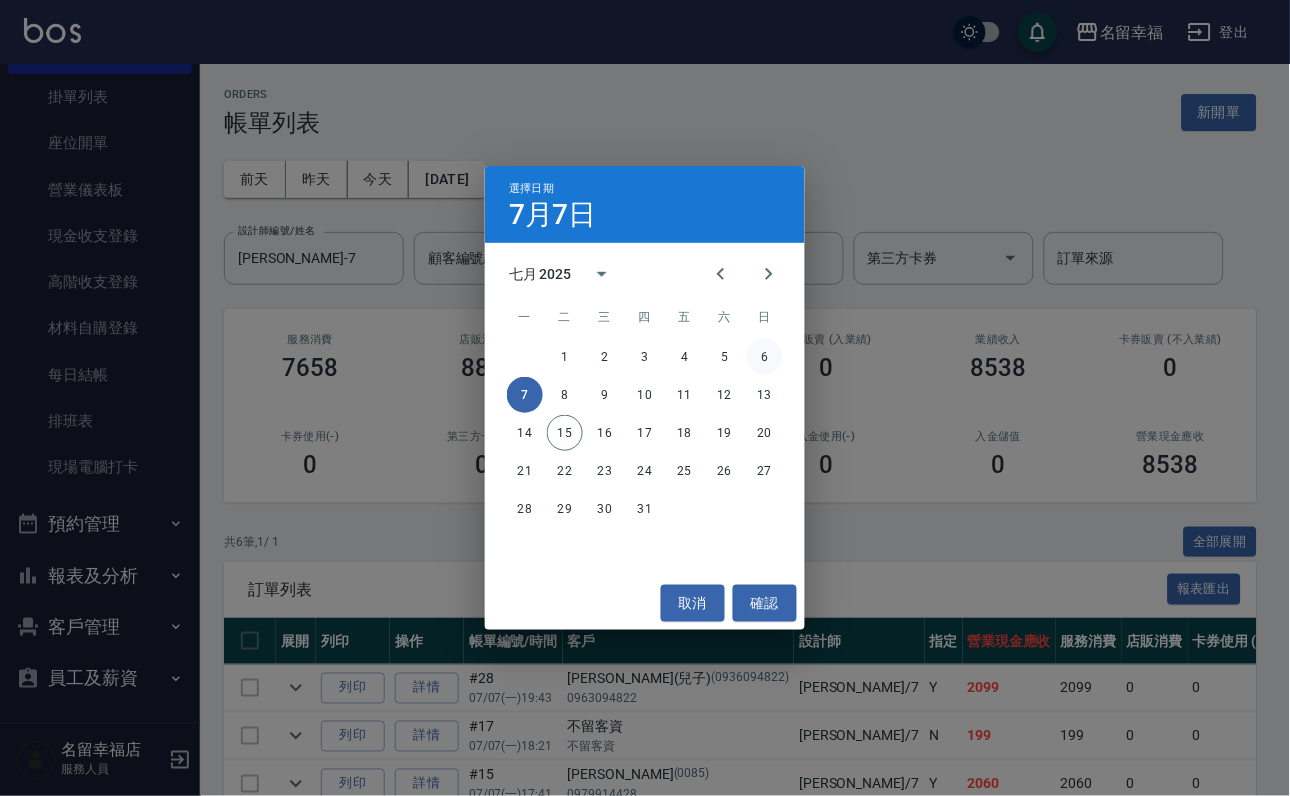 click on "6" at bounding box center [765, 357] 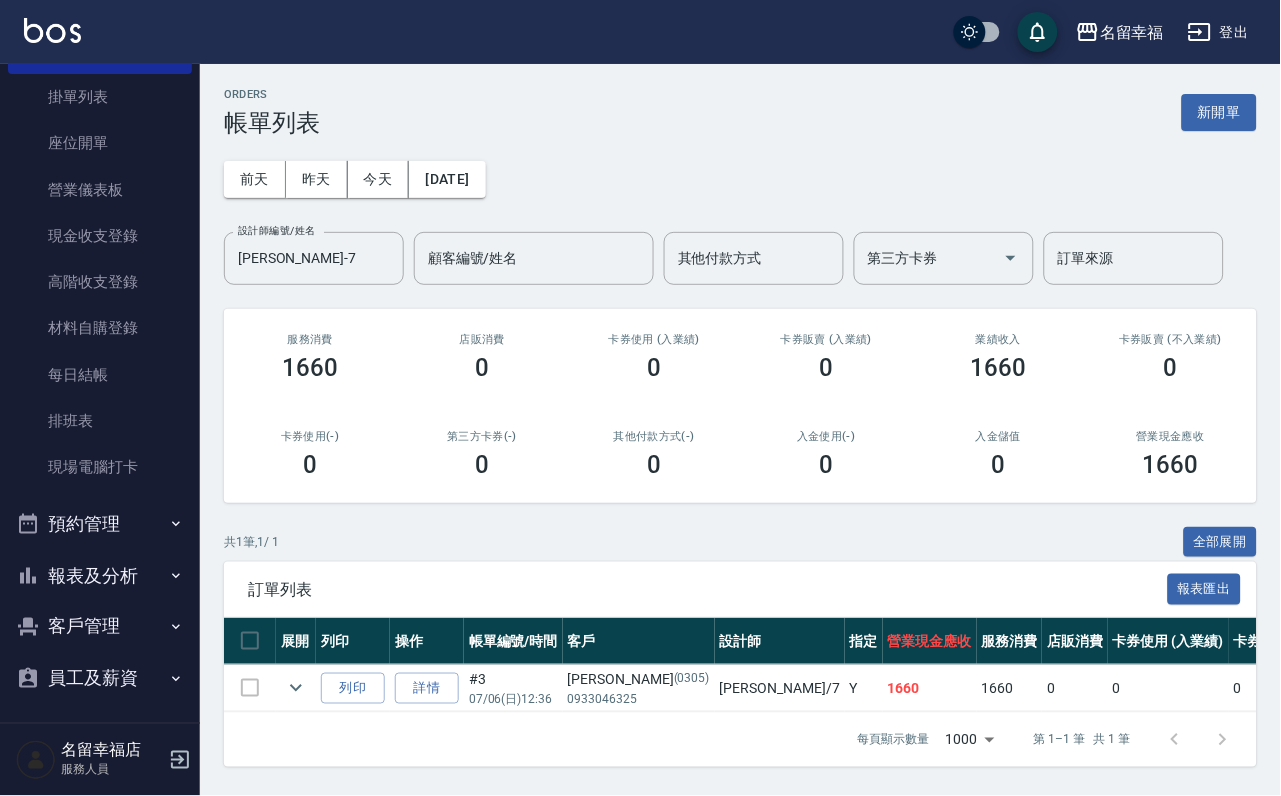 scroll, scrollTop: 105, scrollLeft: 0, axis: vertical 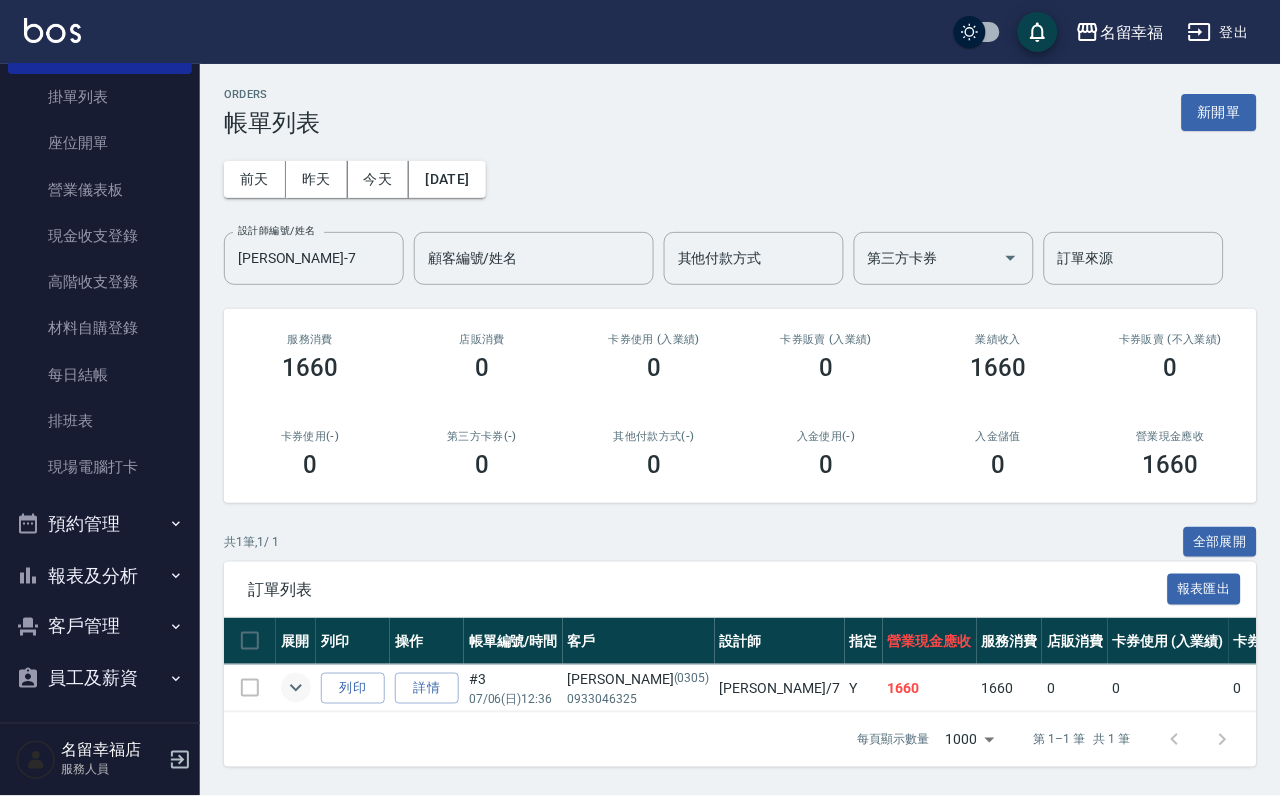 click 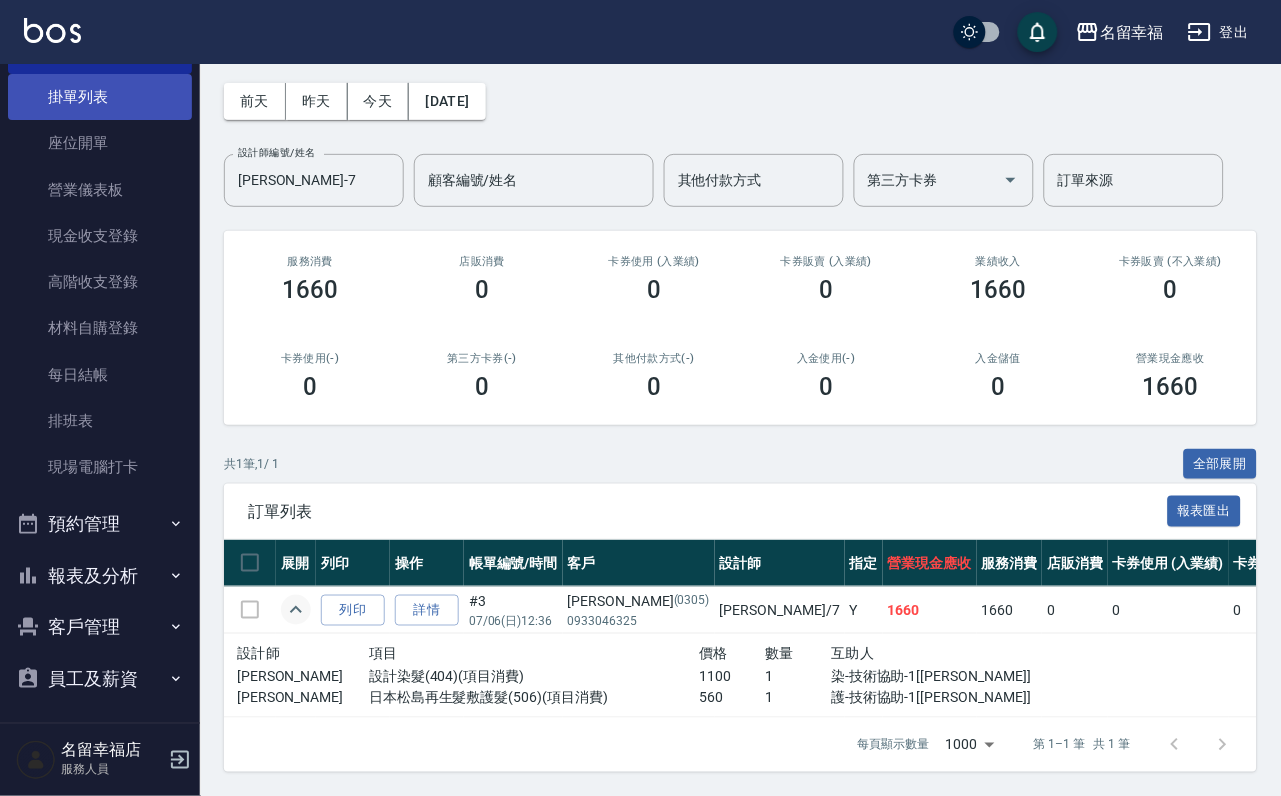 click on "掛單列表" at bounding box center [100, 97] 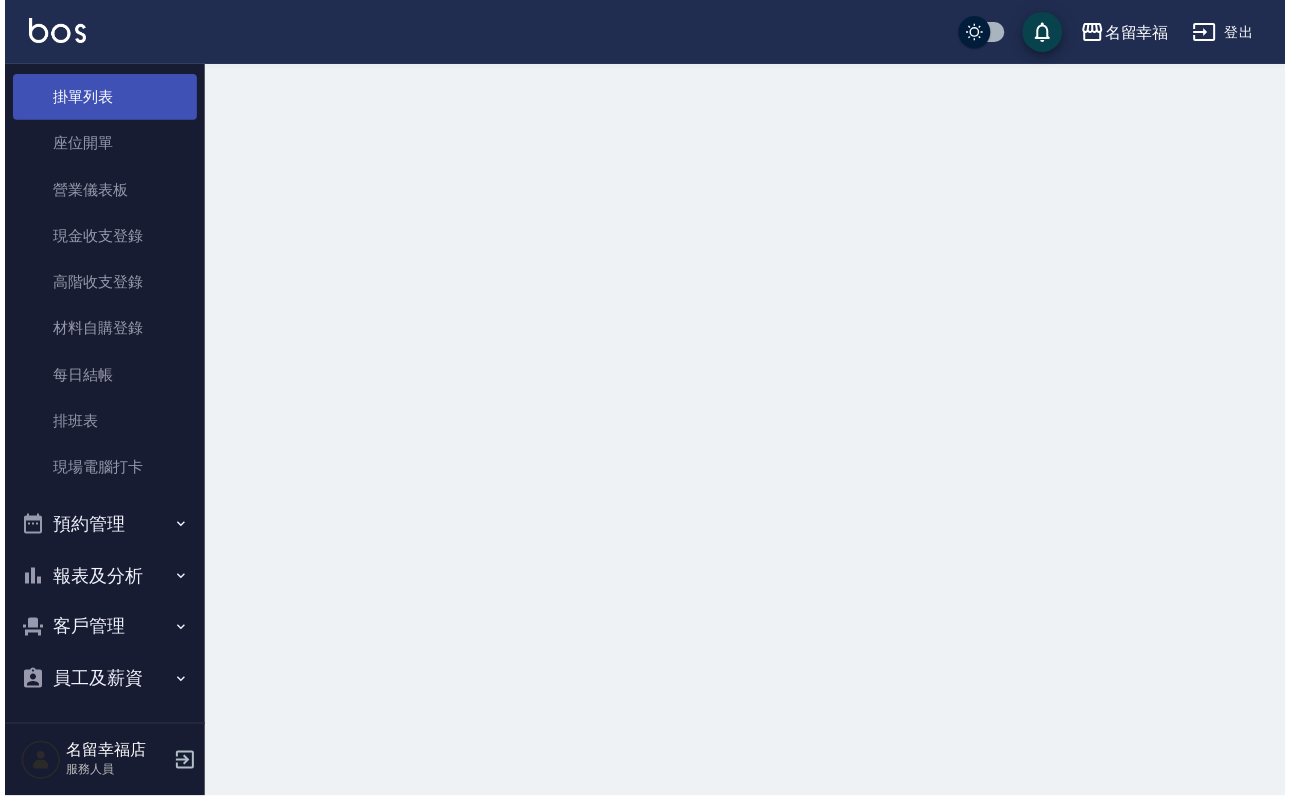scroll, scrollTop: 0, scrollLeft: 0, axis: both 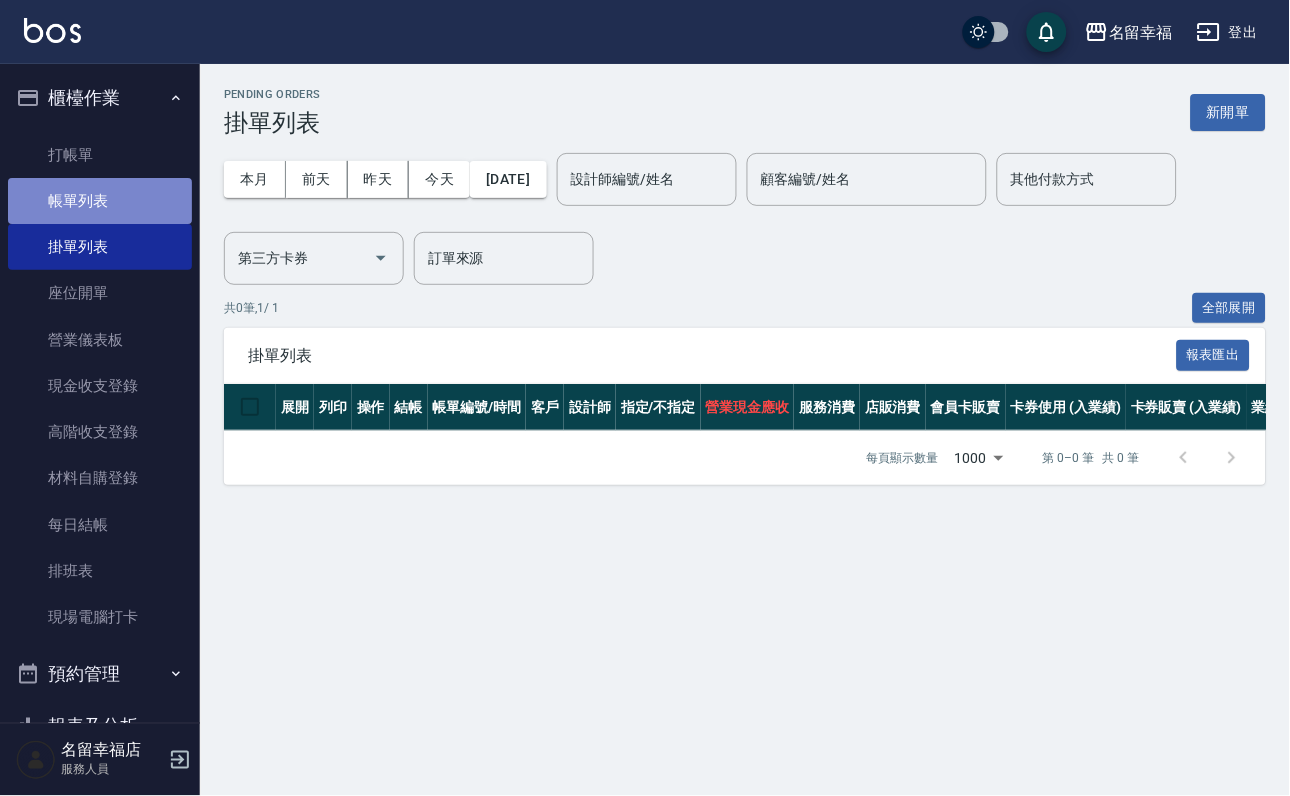 click on "帳單列表" at bounding box center (100, 201) 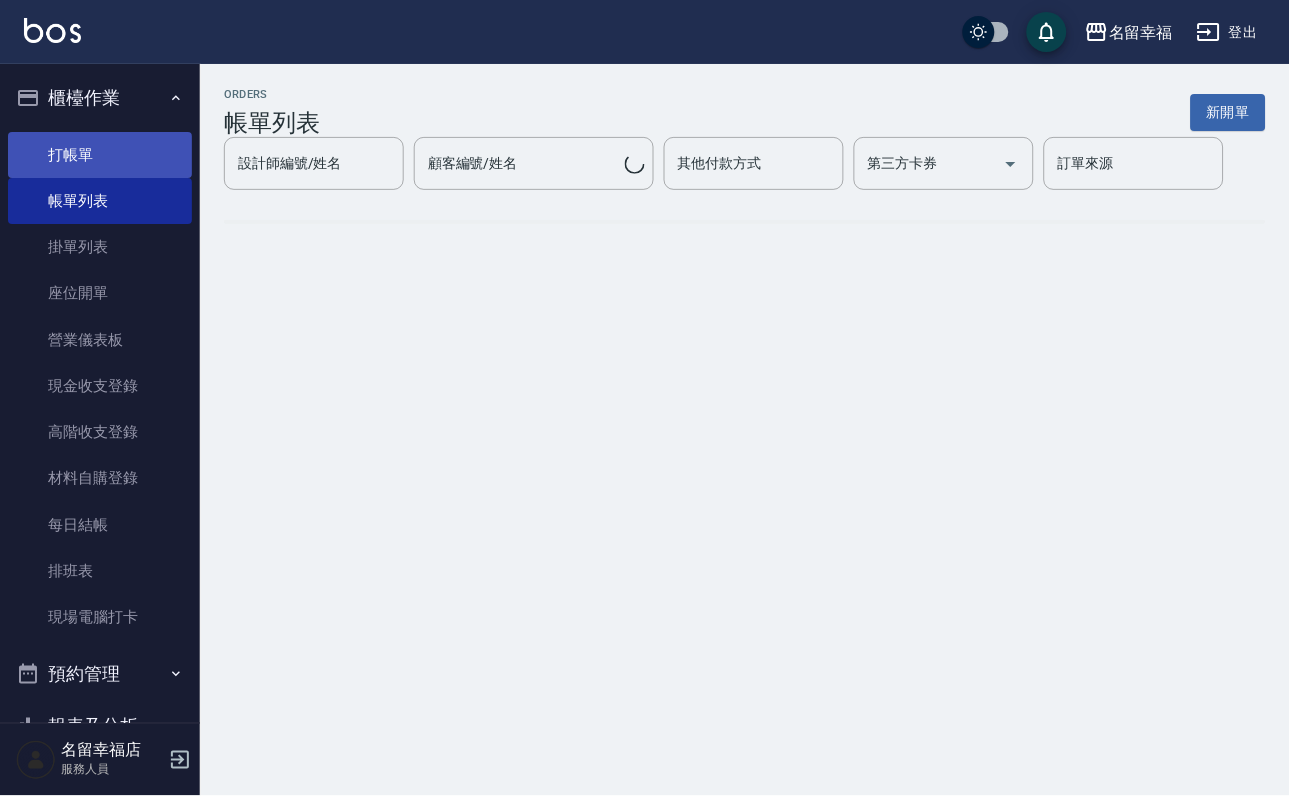 click on "打帳單" at bounding box center [100, 155] 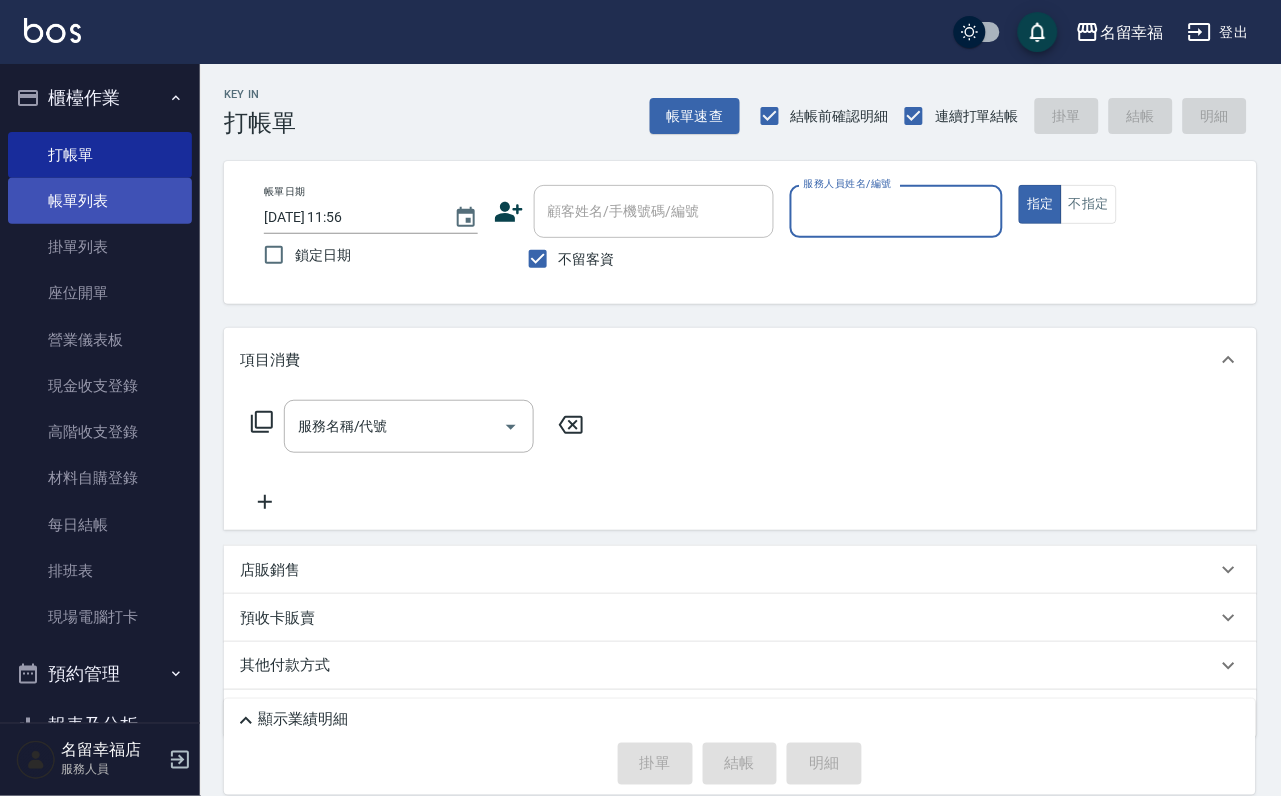 click on "帳單列表" at bounding box center (100, 201) 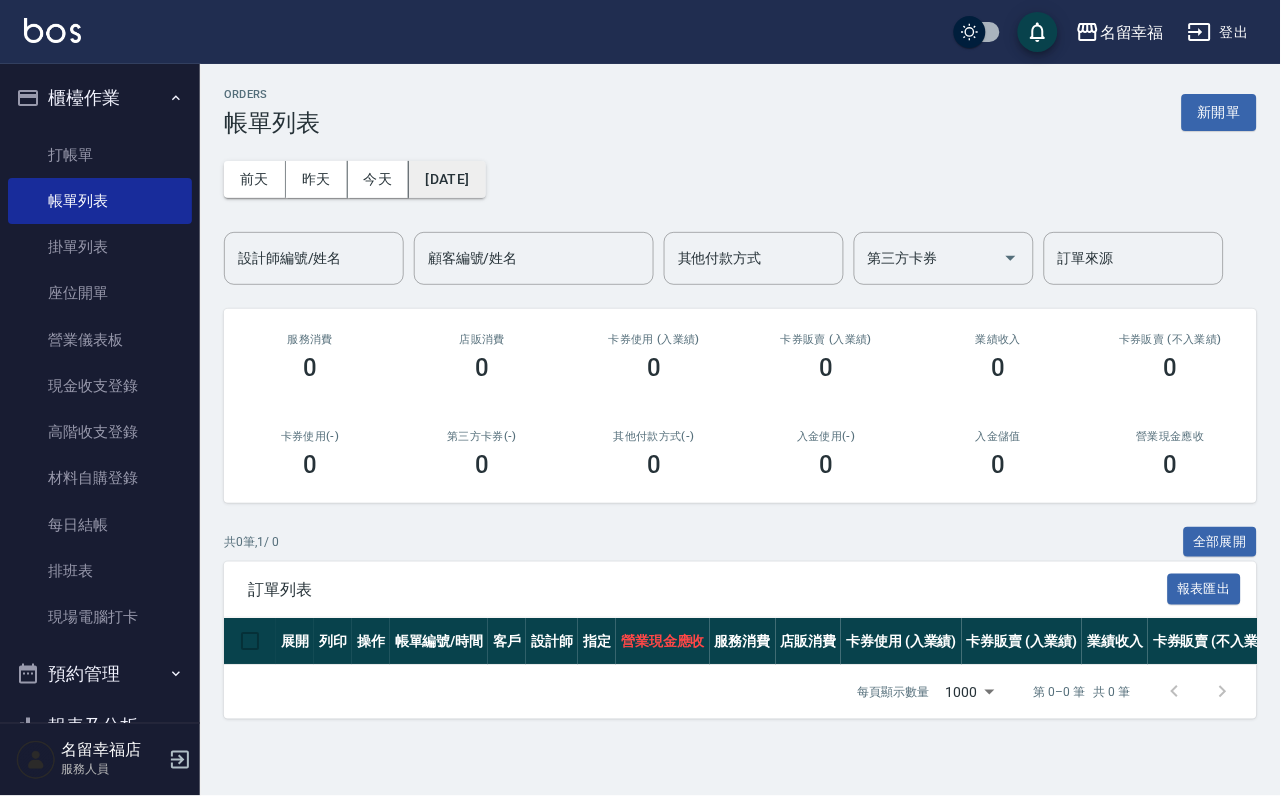 click on "[DATE]" at bounding box center (447, 179) 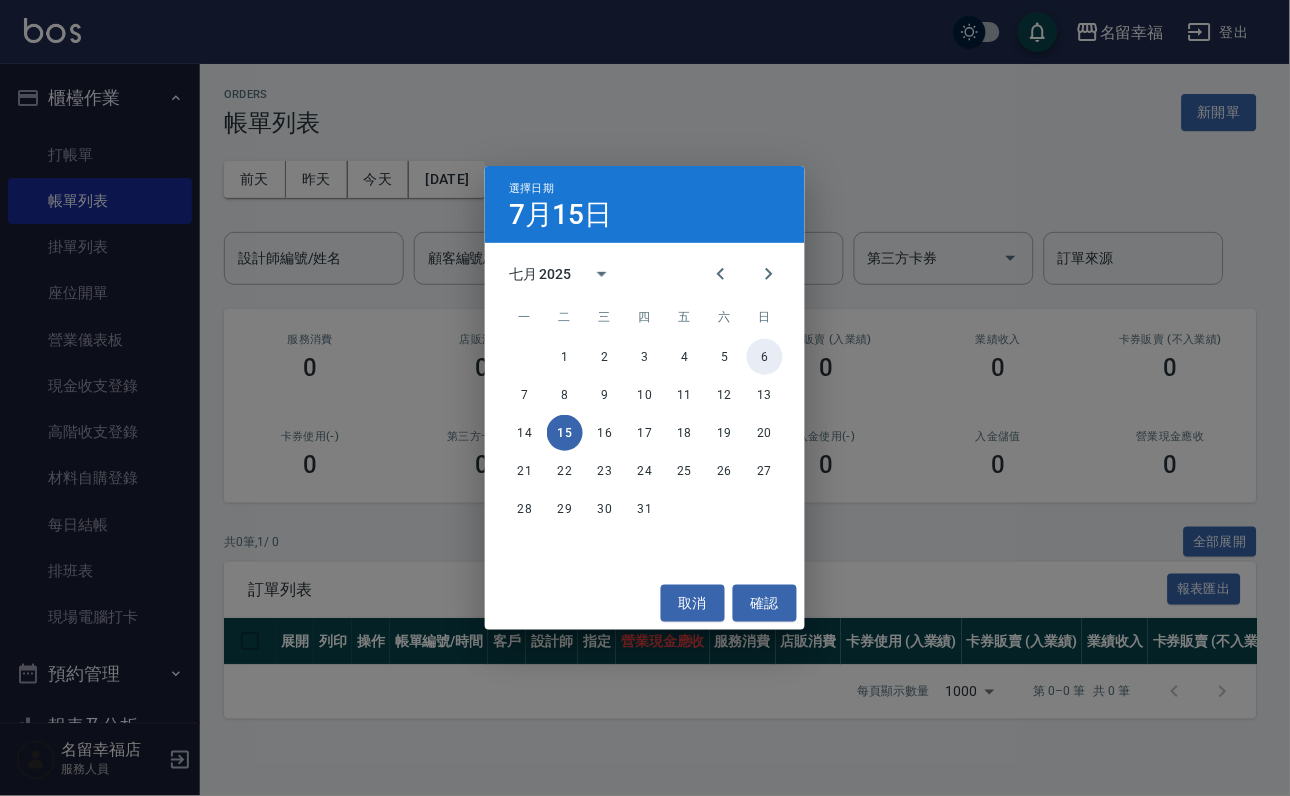 click on "6" at bounding box center [765, 357] 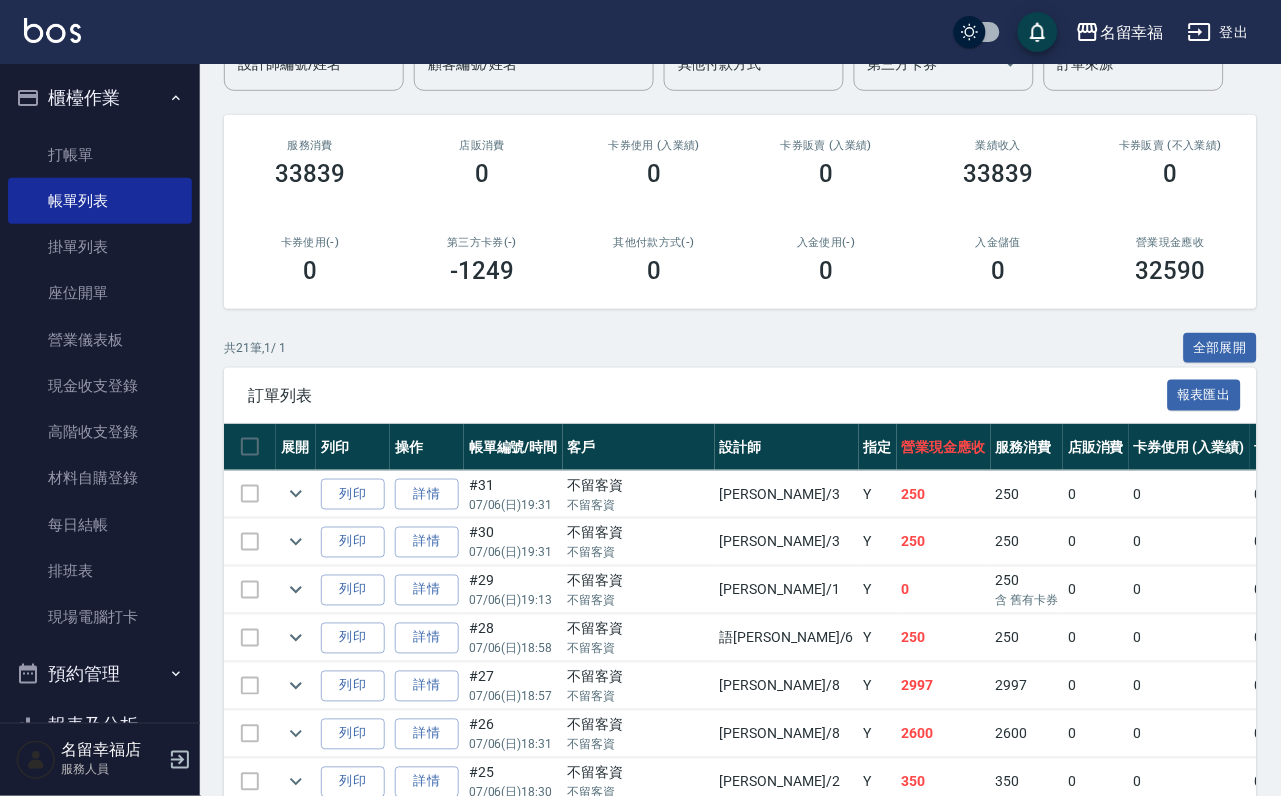 scroll, scrollTop: 0, scrollLeft: 0, axis: both 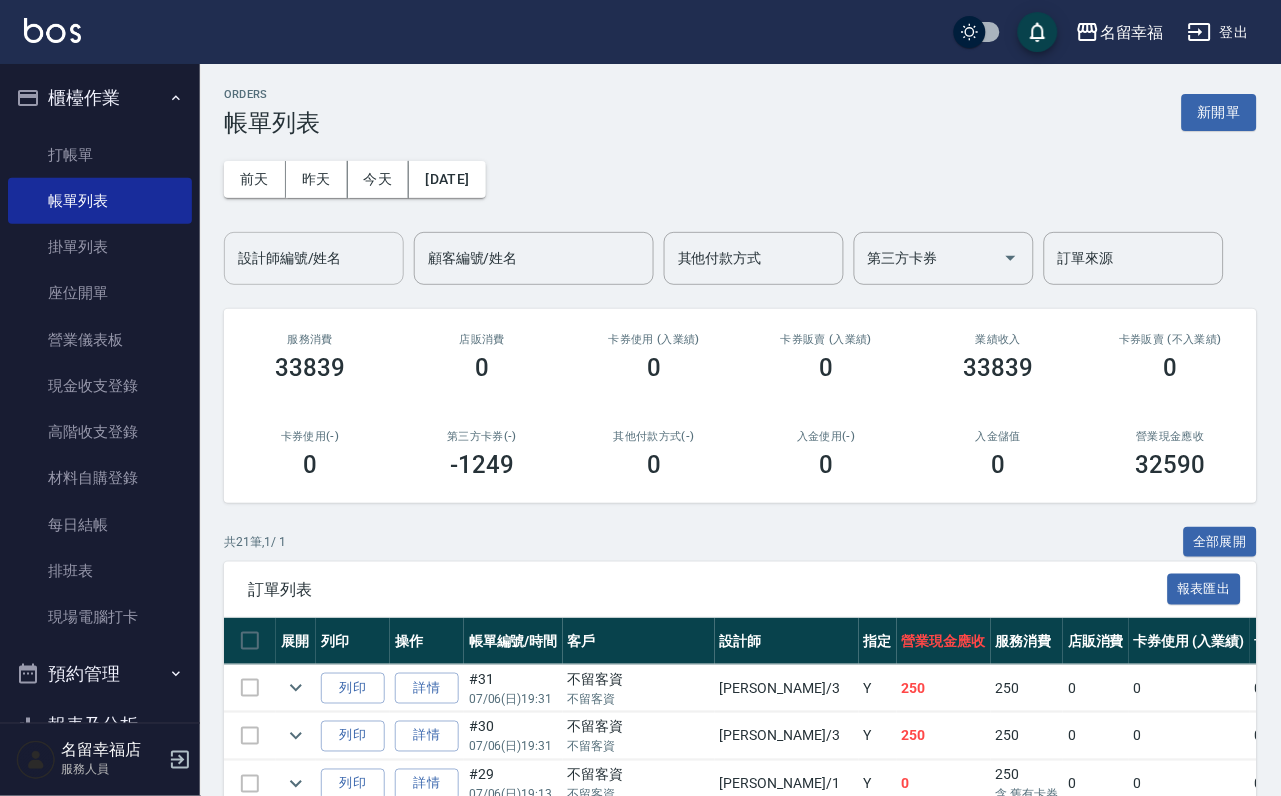 click on "設計師編號/姓名" at bounding box center [314, 258] 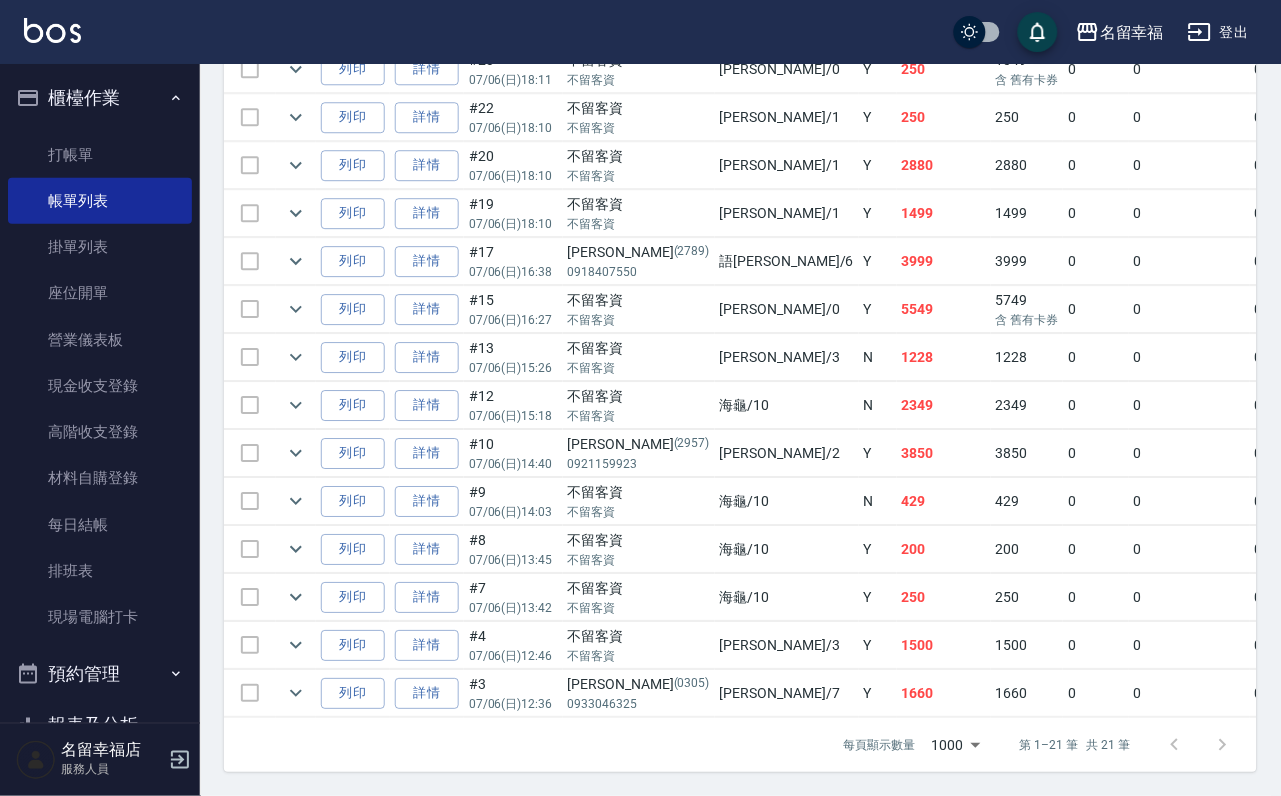 scroll, scrollTop: 1365, scrollLeft: 0, axis: vertical 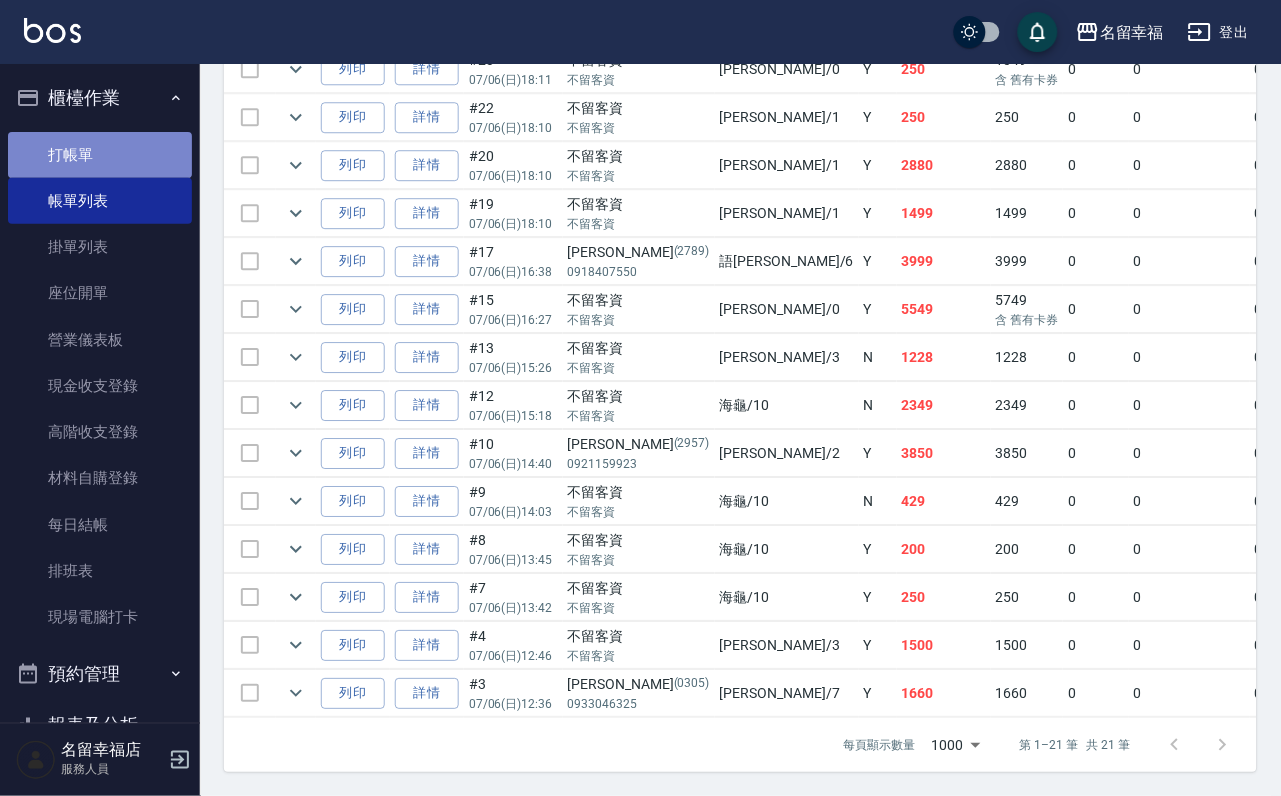 click on "打帳單" at bounding box center [100, 155] 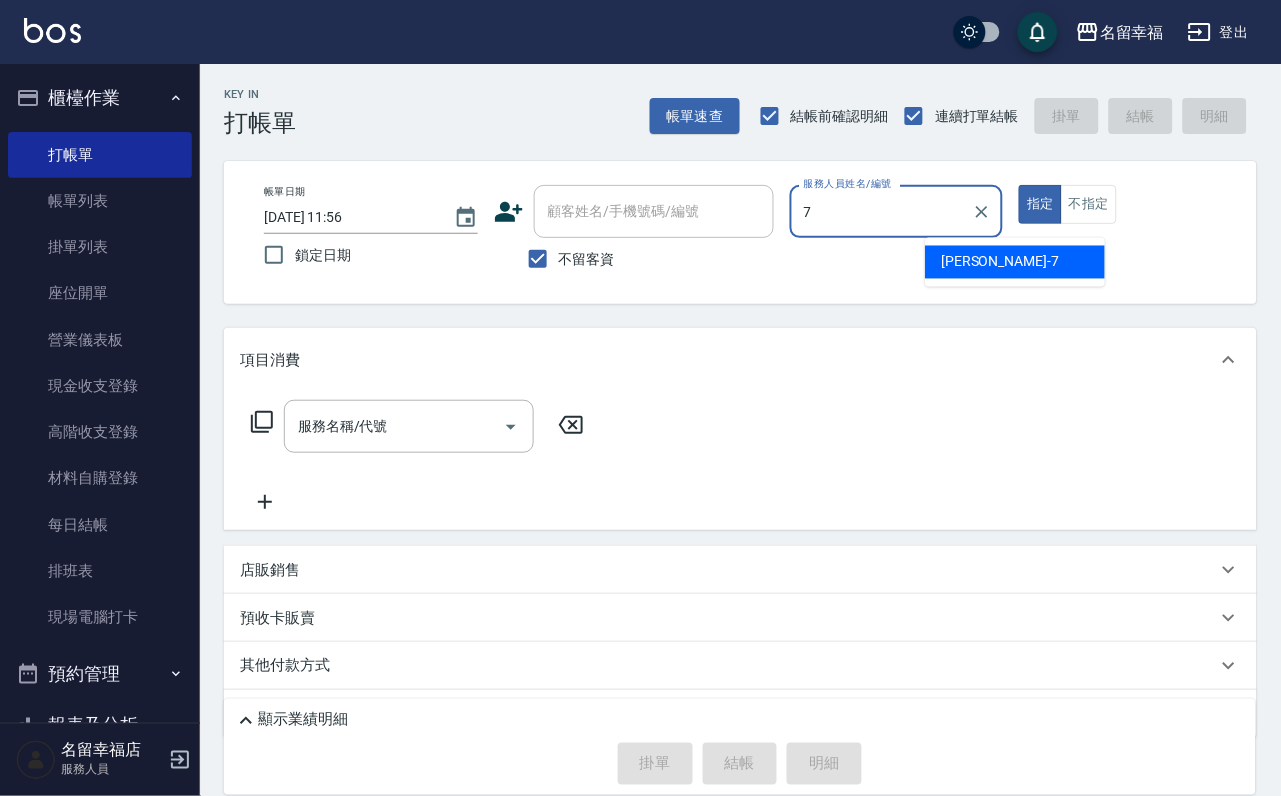 type on "[PERSON_NAME]-7" 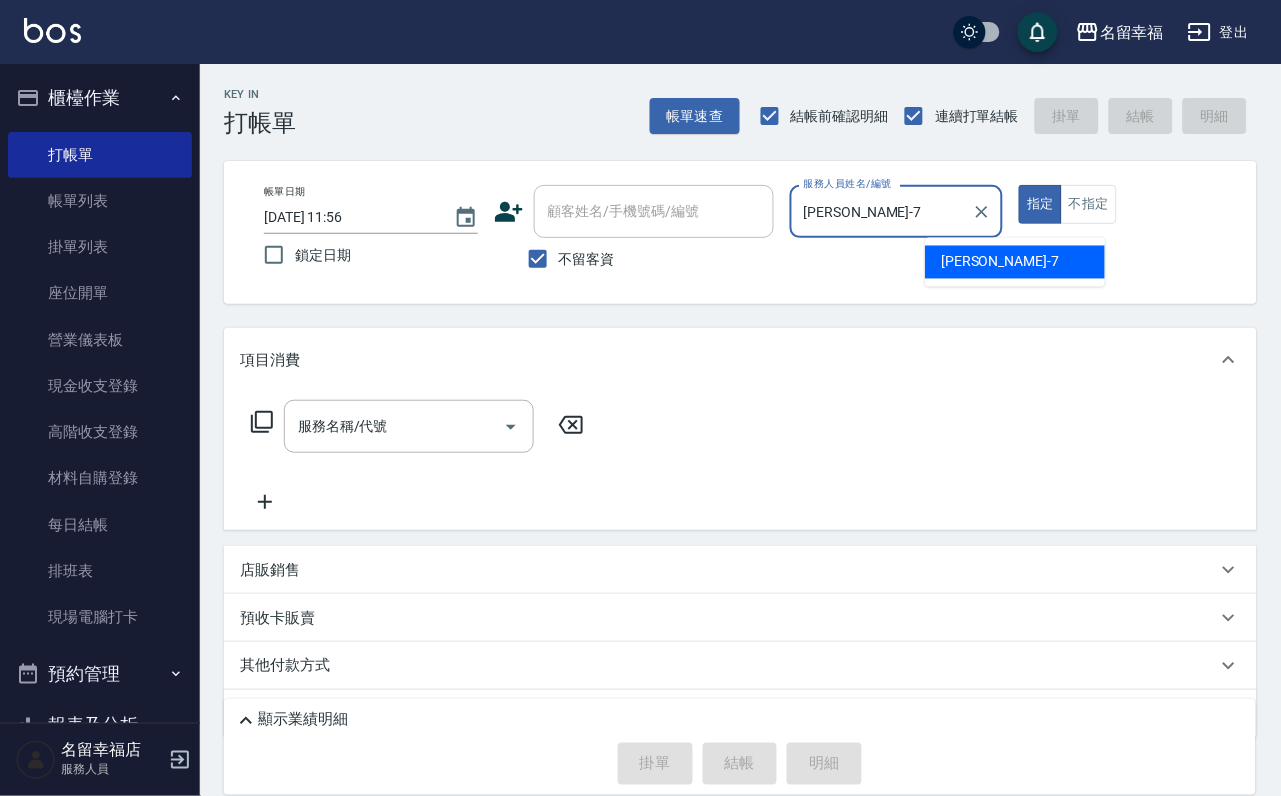 type on "true" 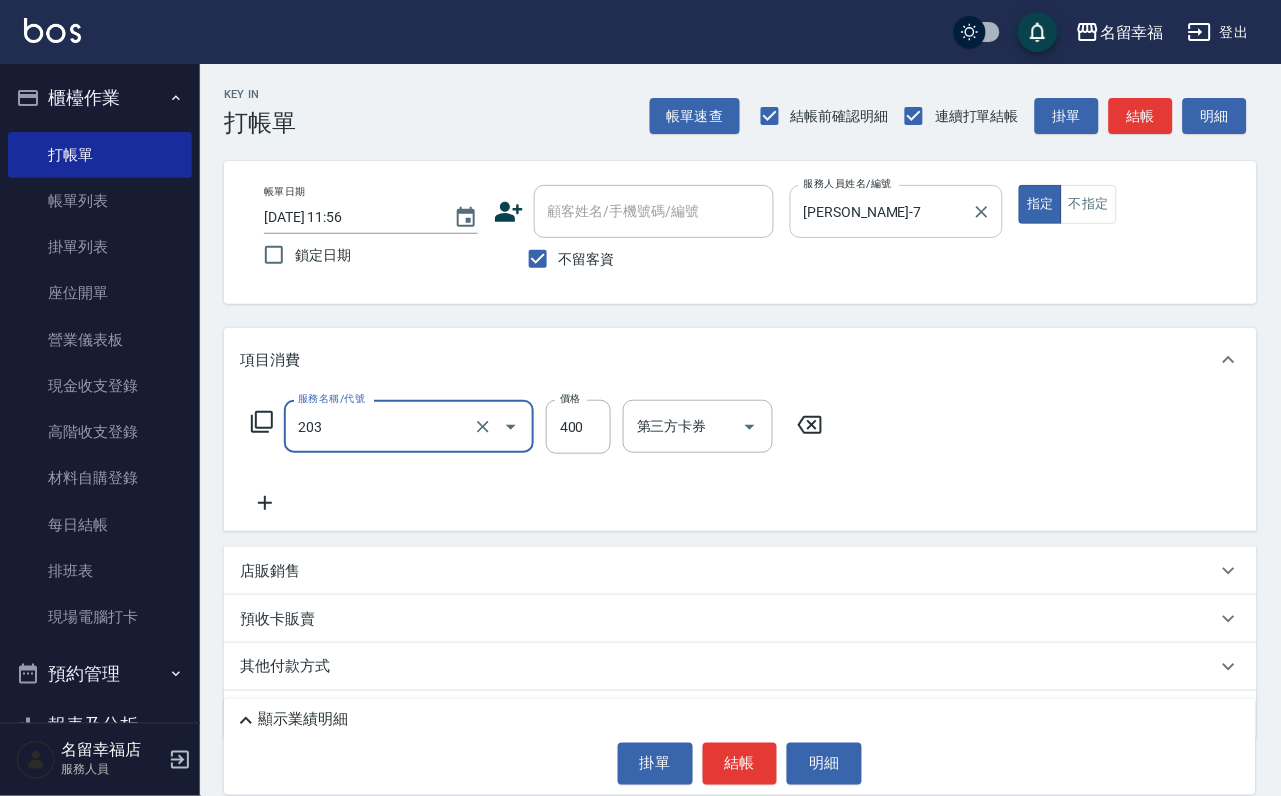 type on "指定單剪(203)" 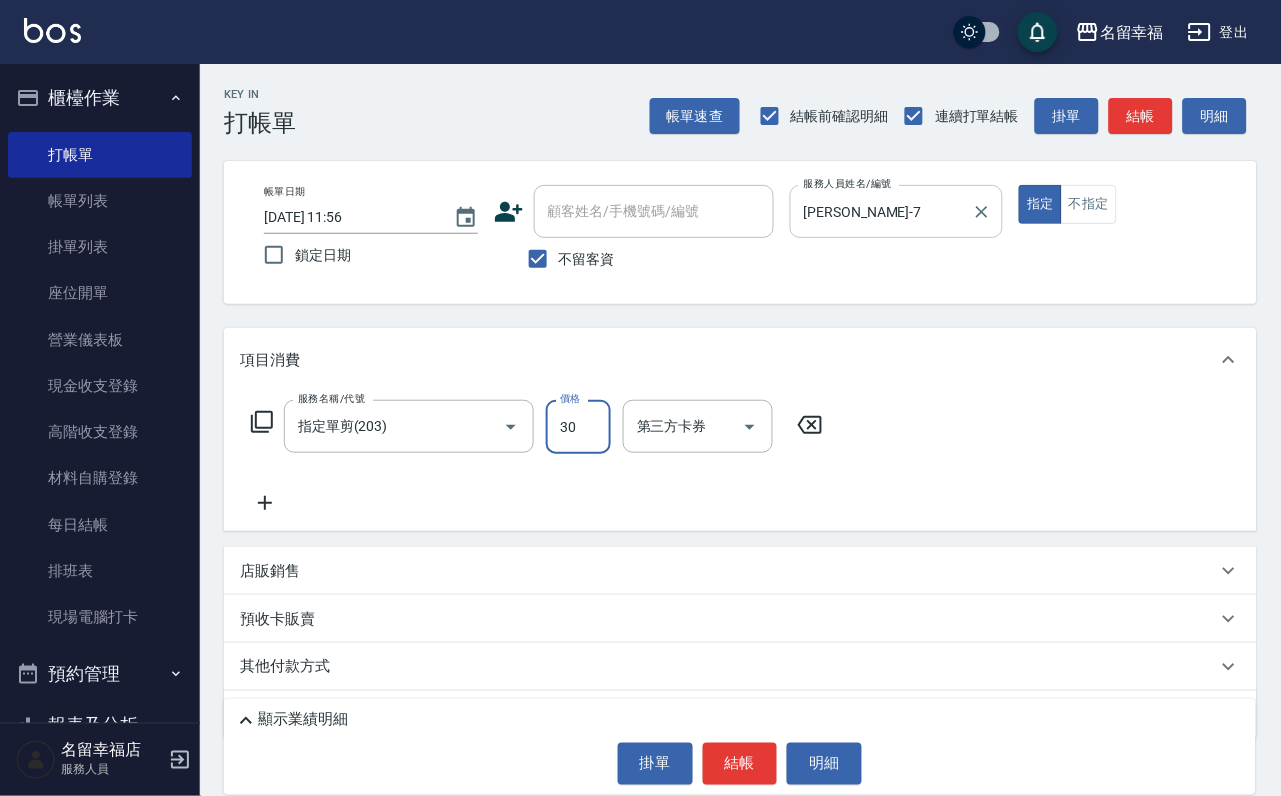 type on "300" 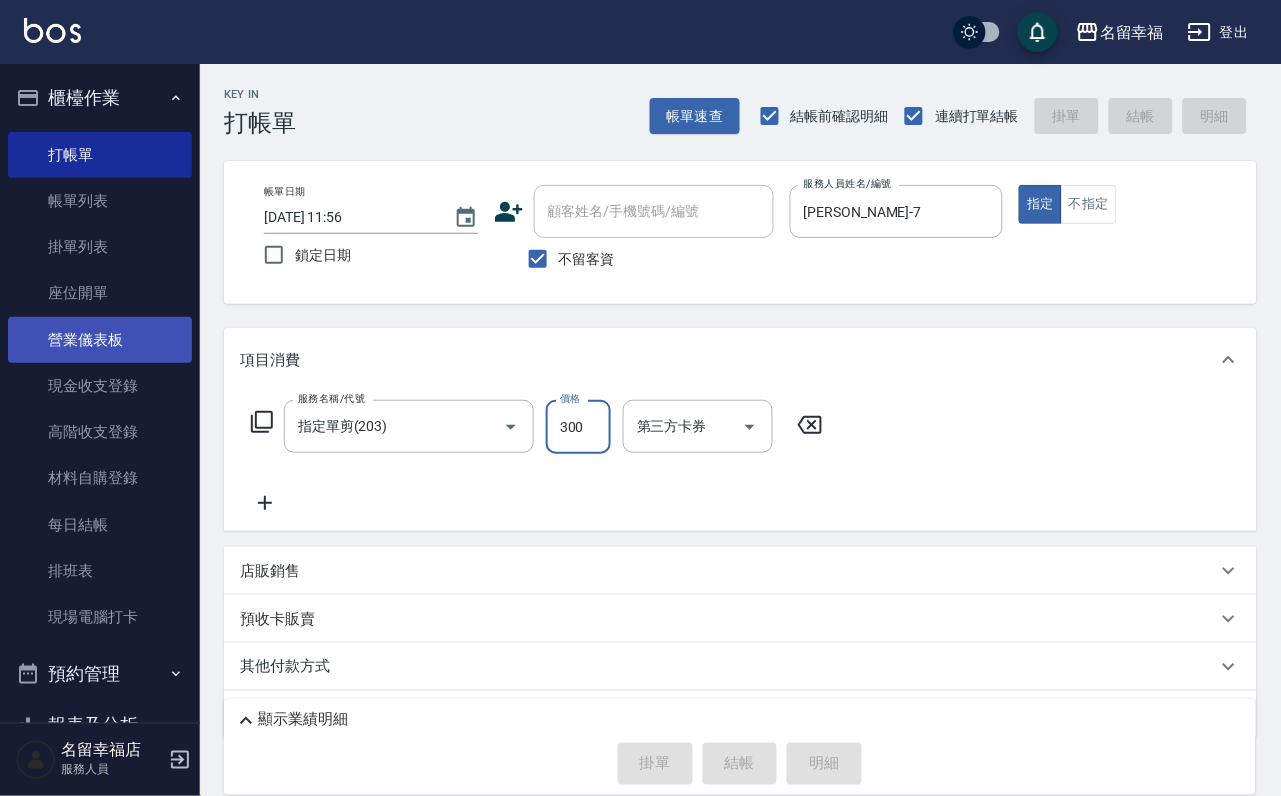 type 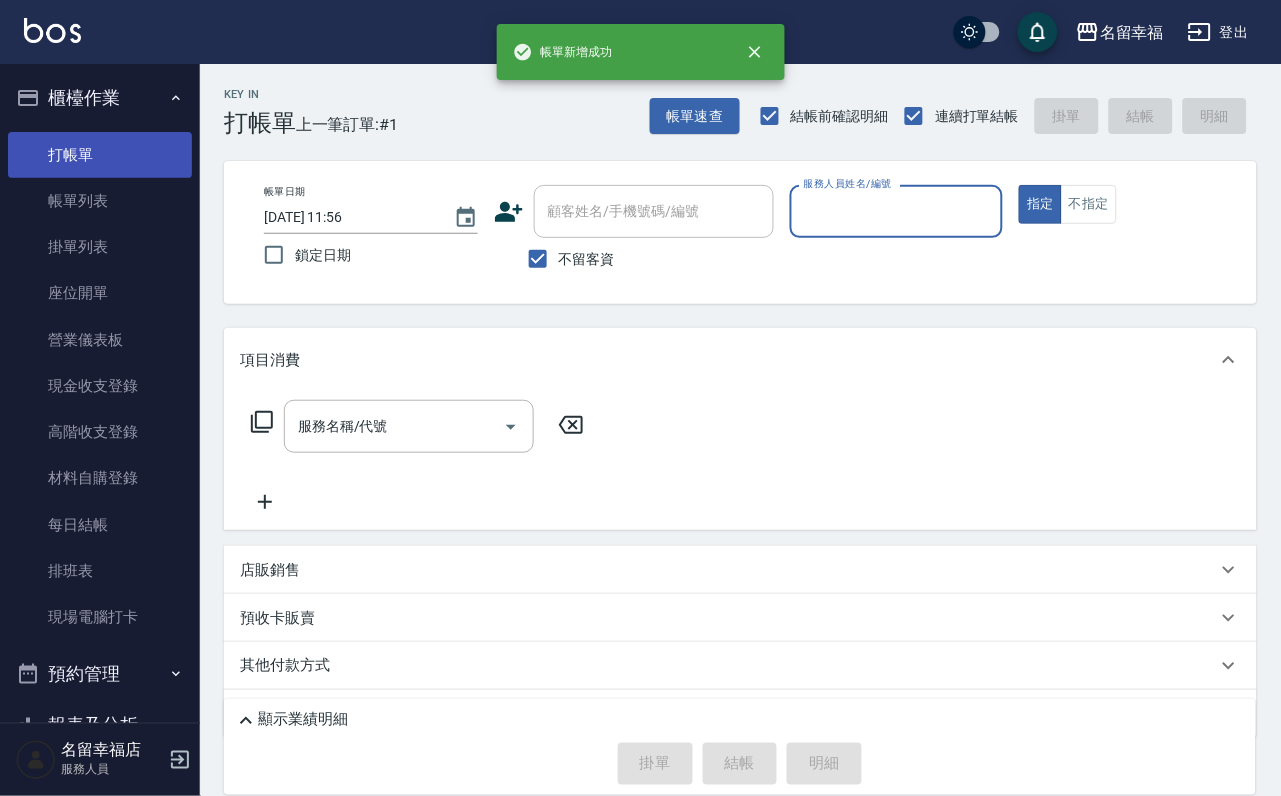 click on "打帳單" at bounding box center (100, 155) 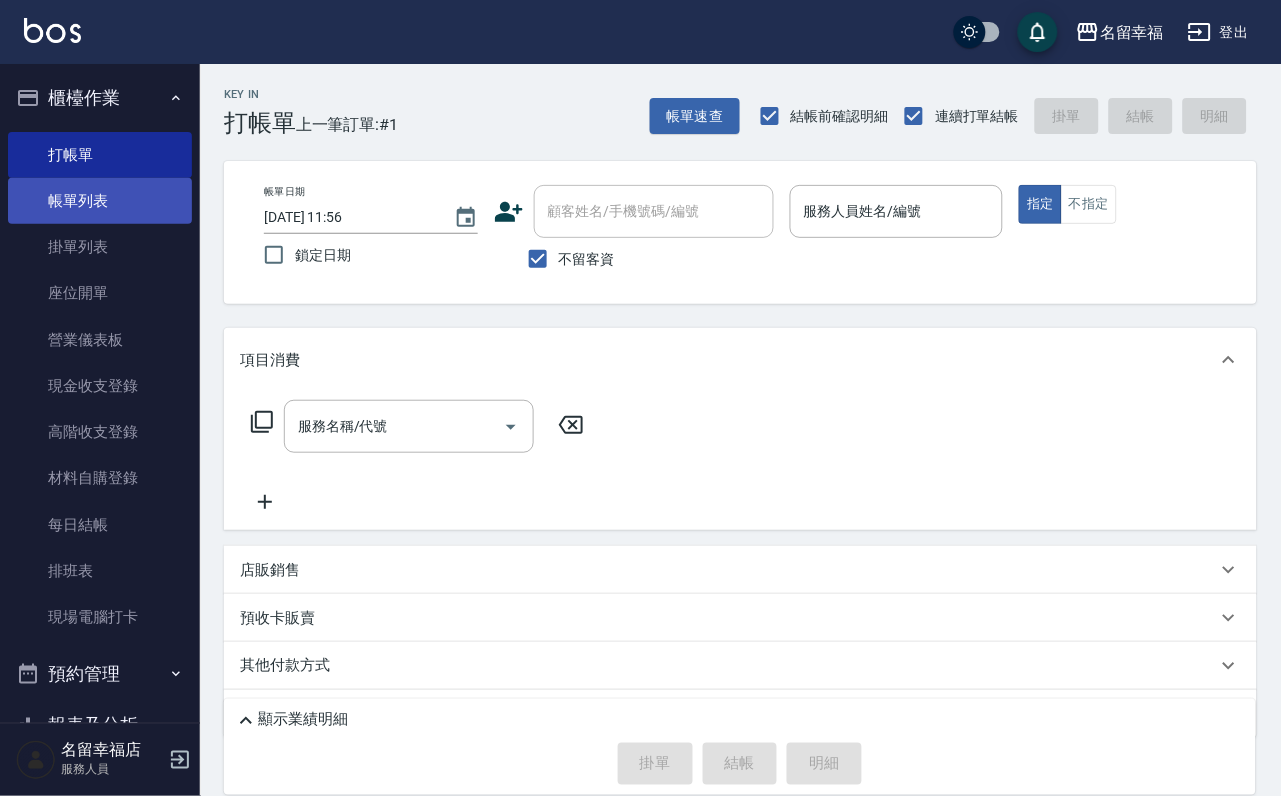 click on "帳單列表" at bounding box center (100, 201) 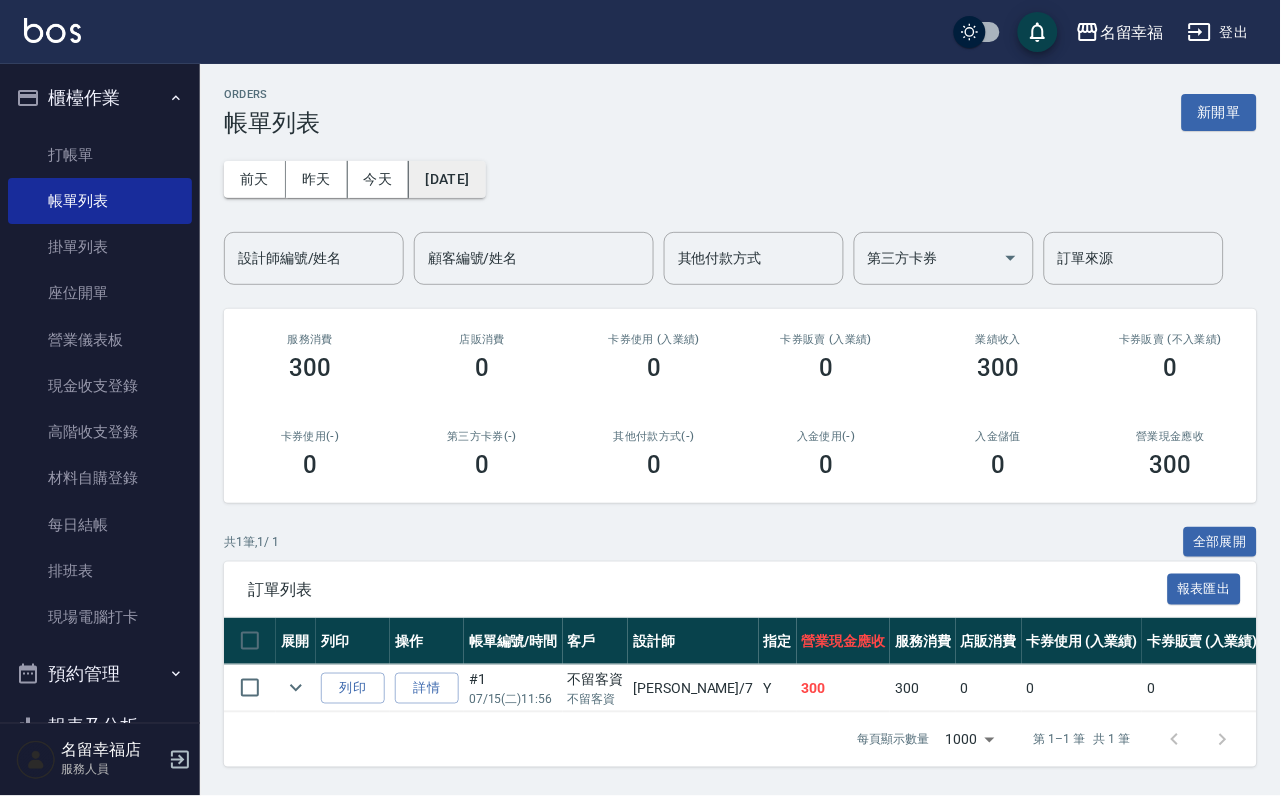 click on "[DATE]" at bounding box center [447, 179] 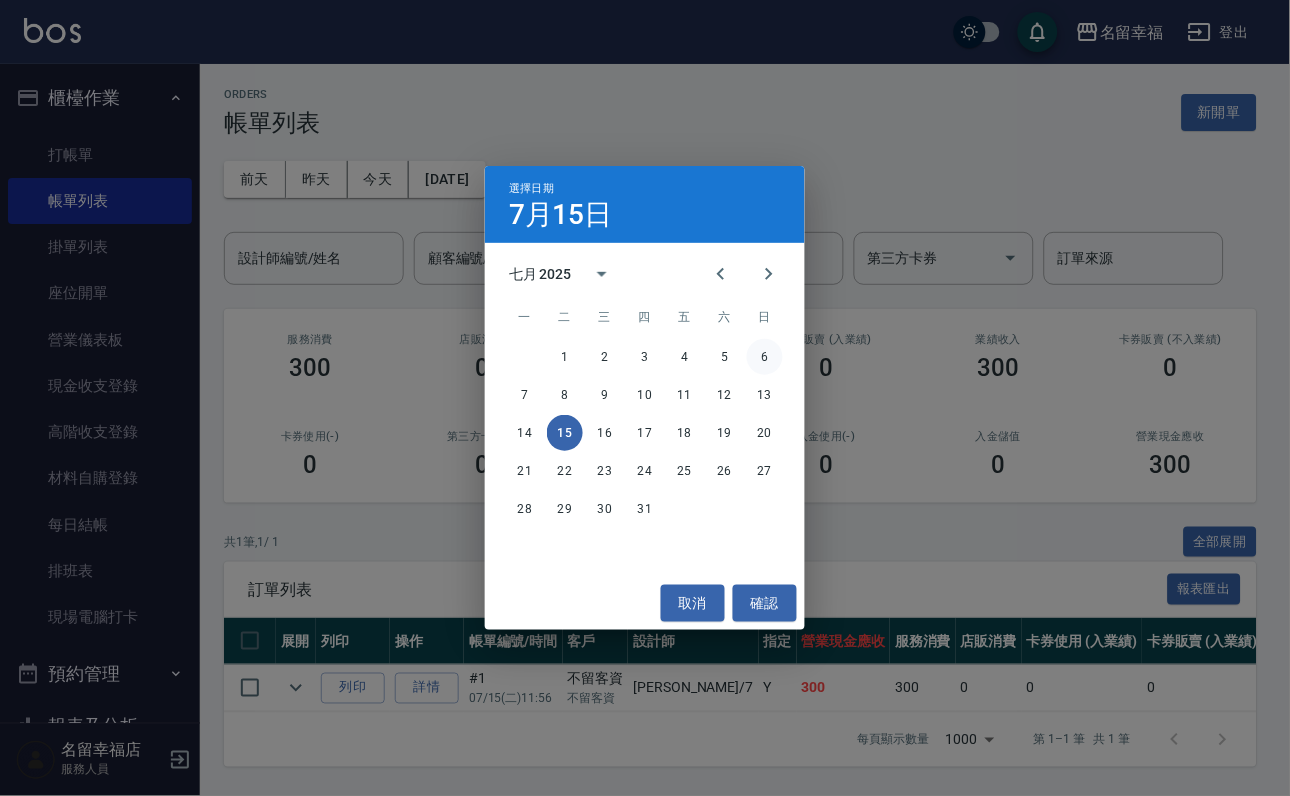 click on "6" at bounding box center [765, 357] 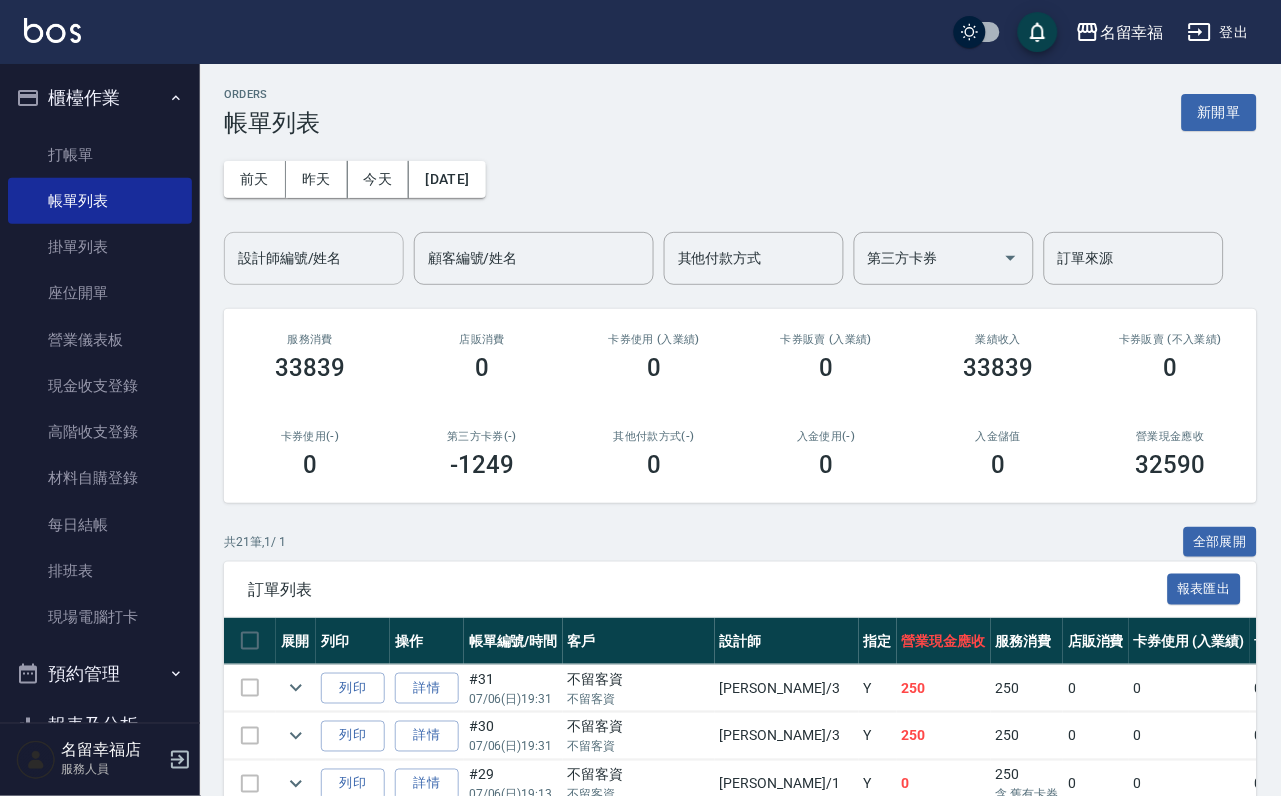 click on "設計師編號/姓名" at bounding box center [314, 258] 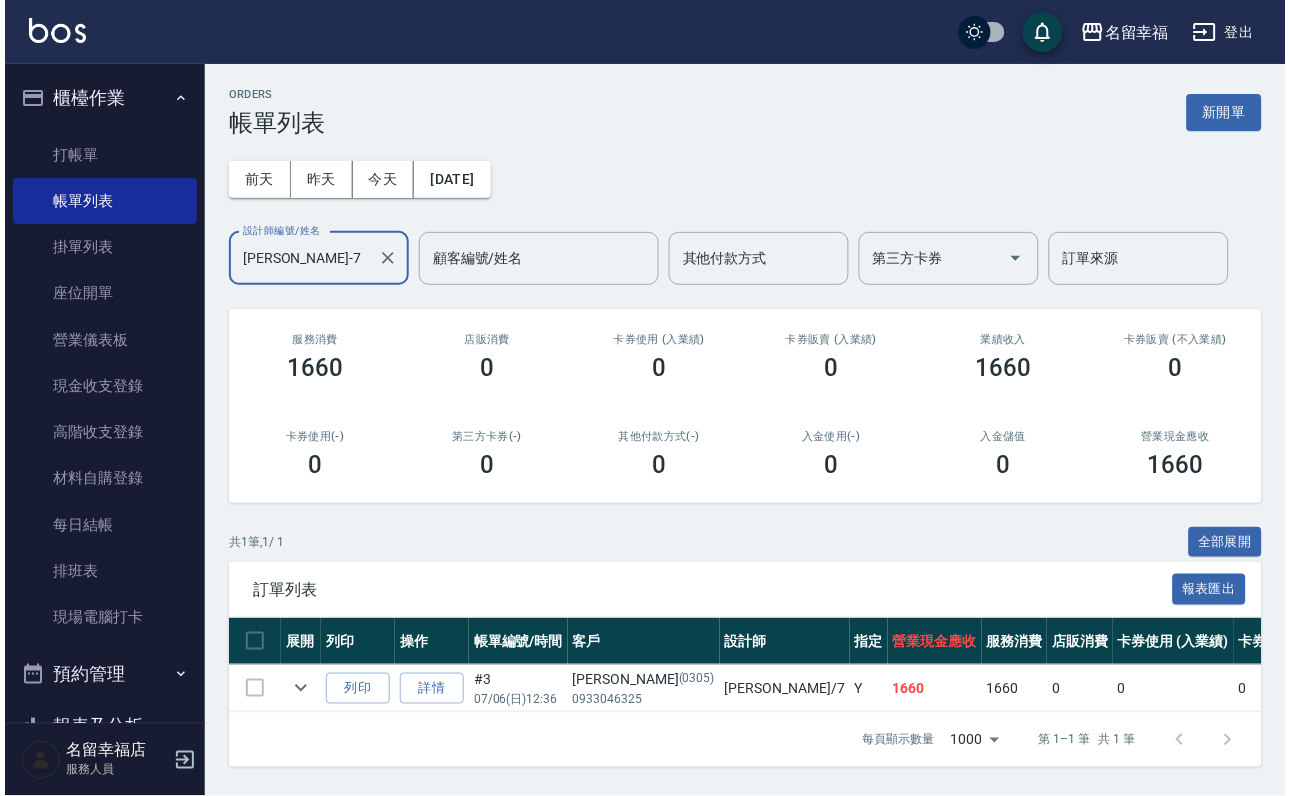 scroll, scrollTop: 105, scrollLeft: 0, axis: vertical 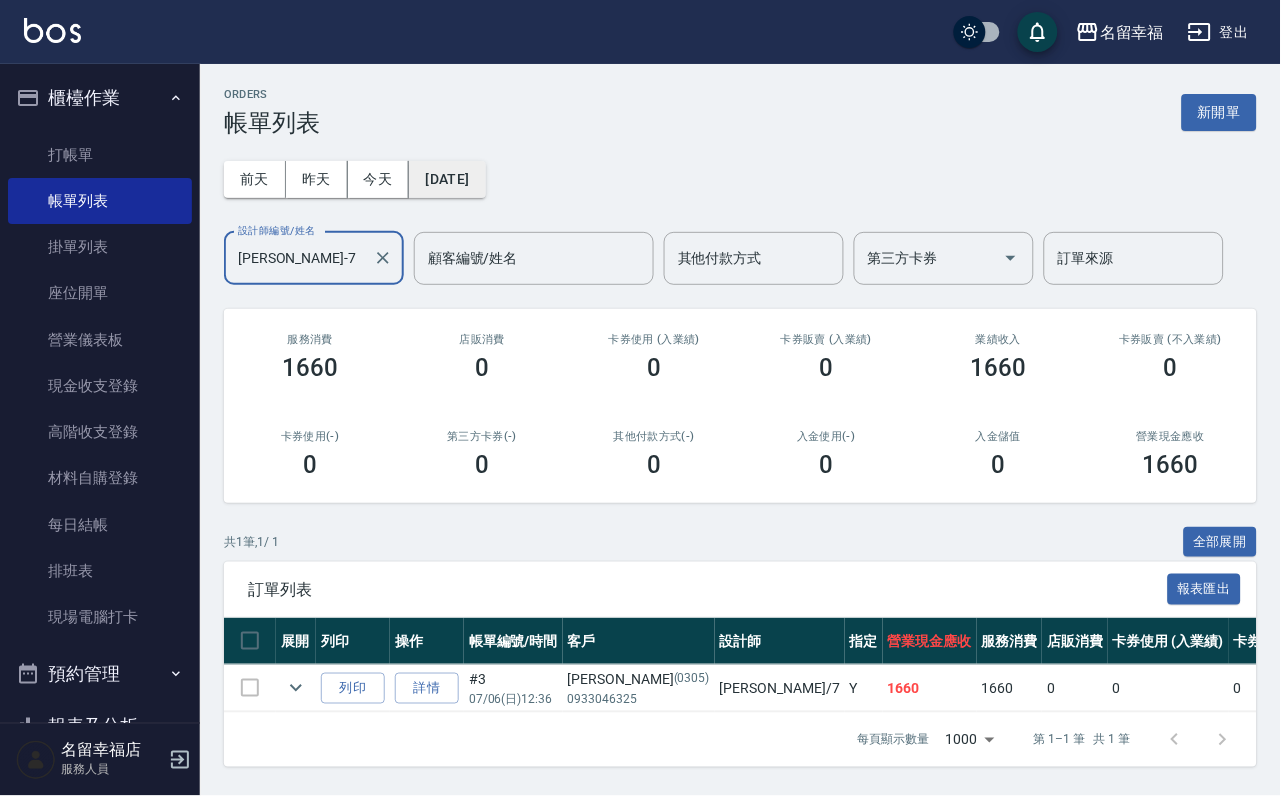 type on "[PERSON_NAME]-7" 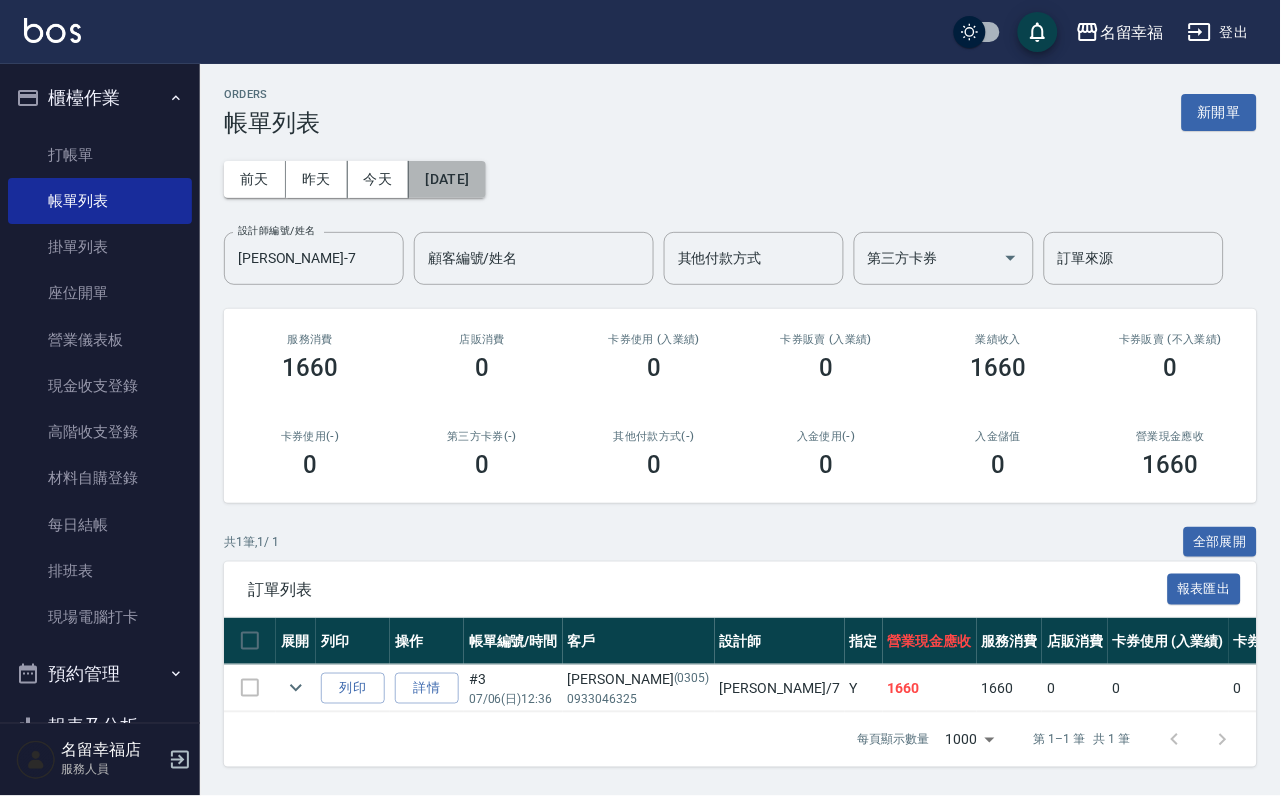 click on "[DATE]" at bounding box center (447, 179) 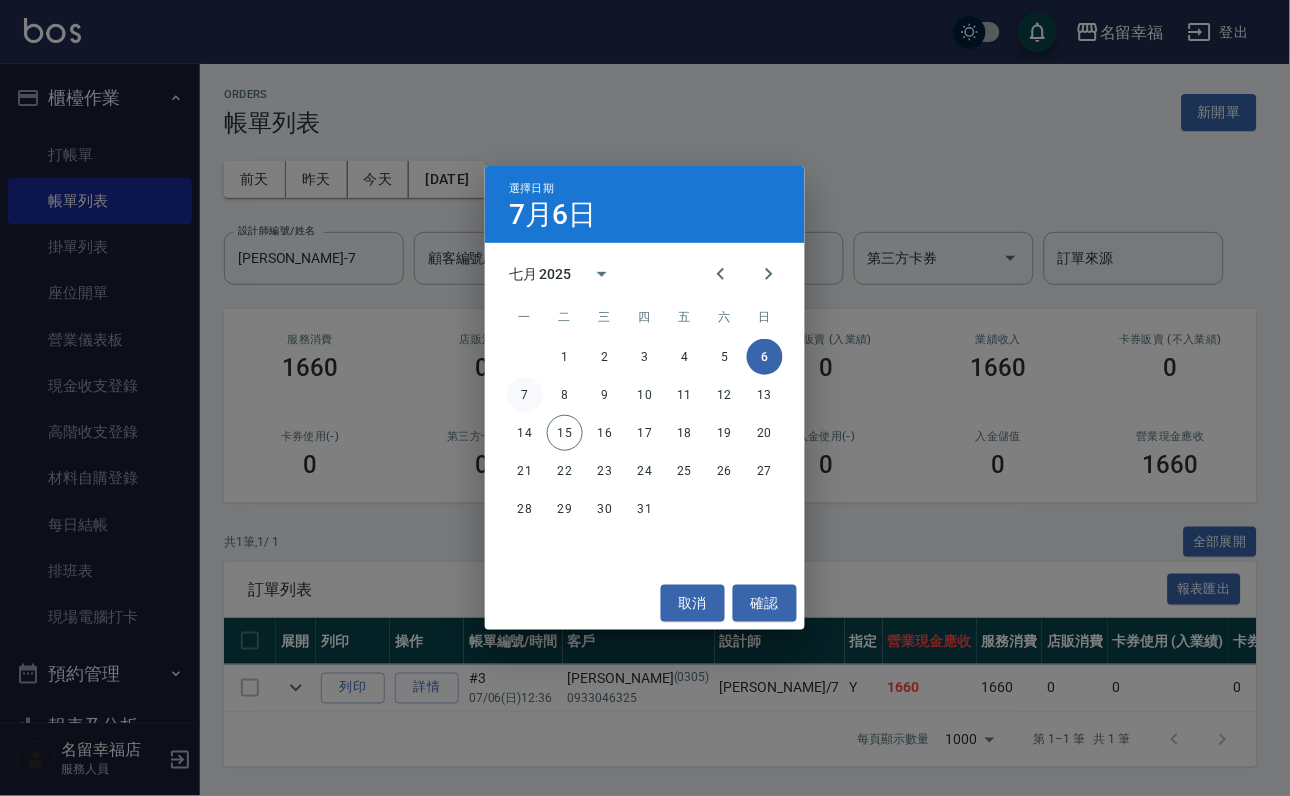 click on "7" at bounding box center (525, 395) 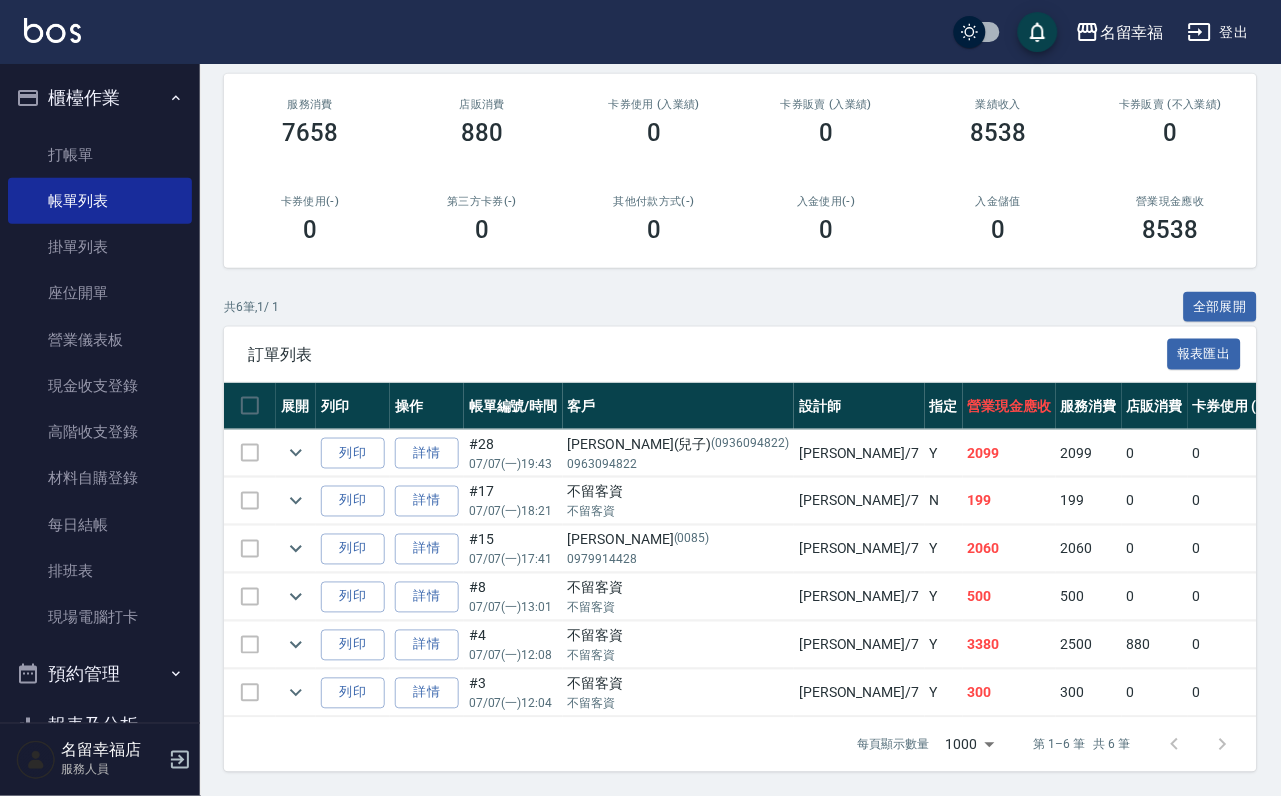 scroll, scrollTop: 0, scrollLeft: 0, axis: both 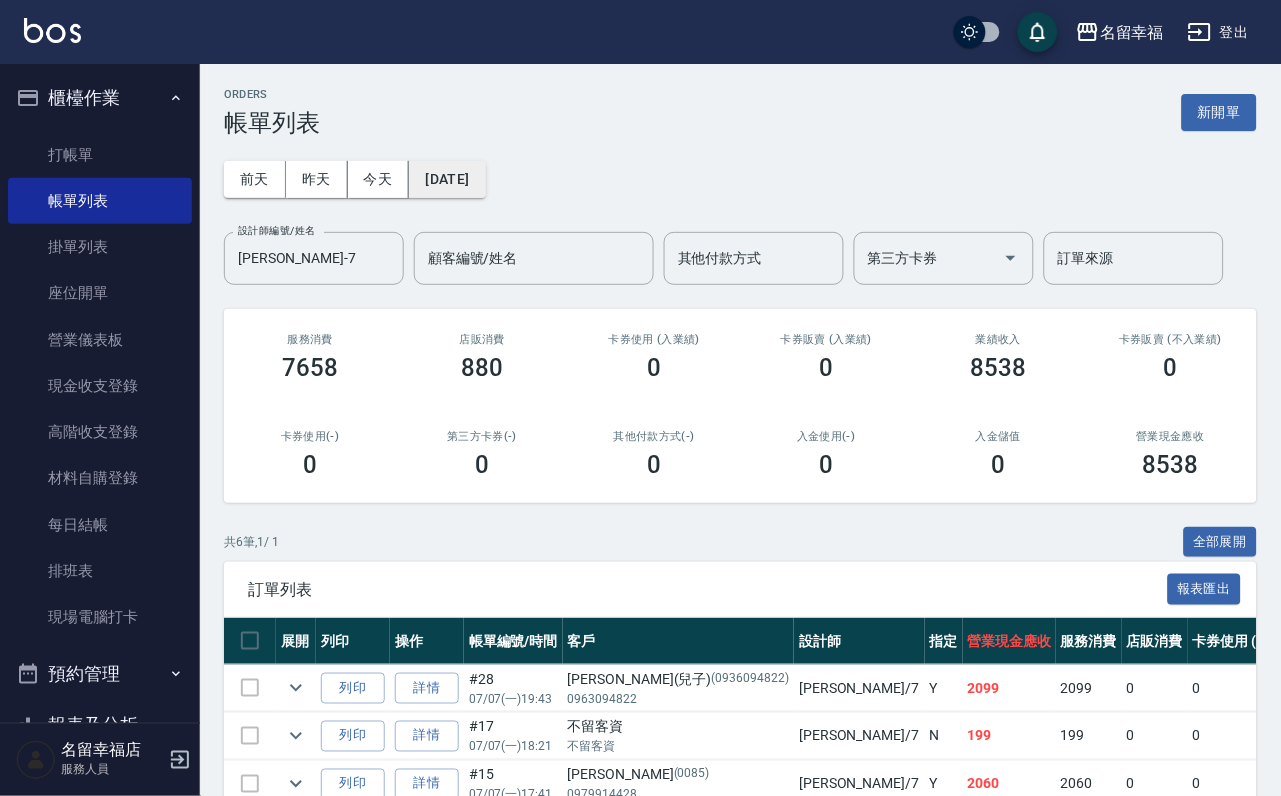 click on "[DATE]" at bounding box center (447, 179) 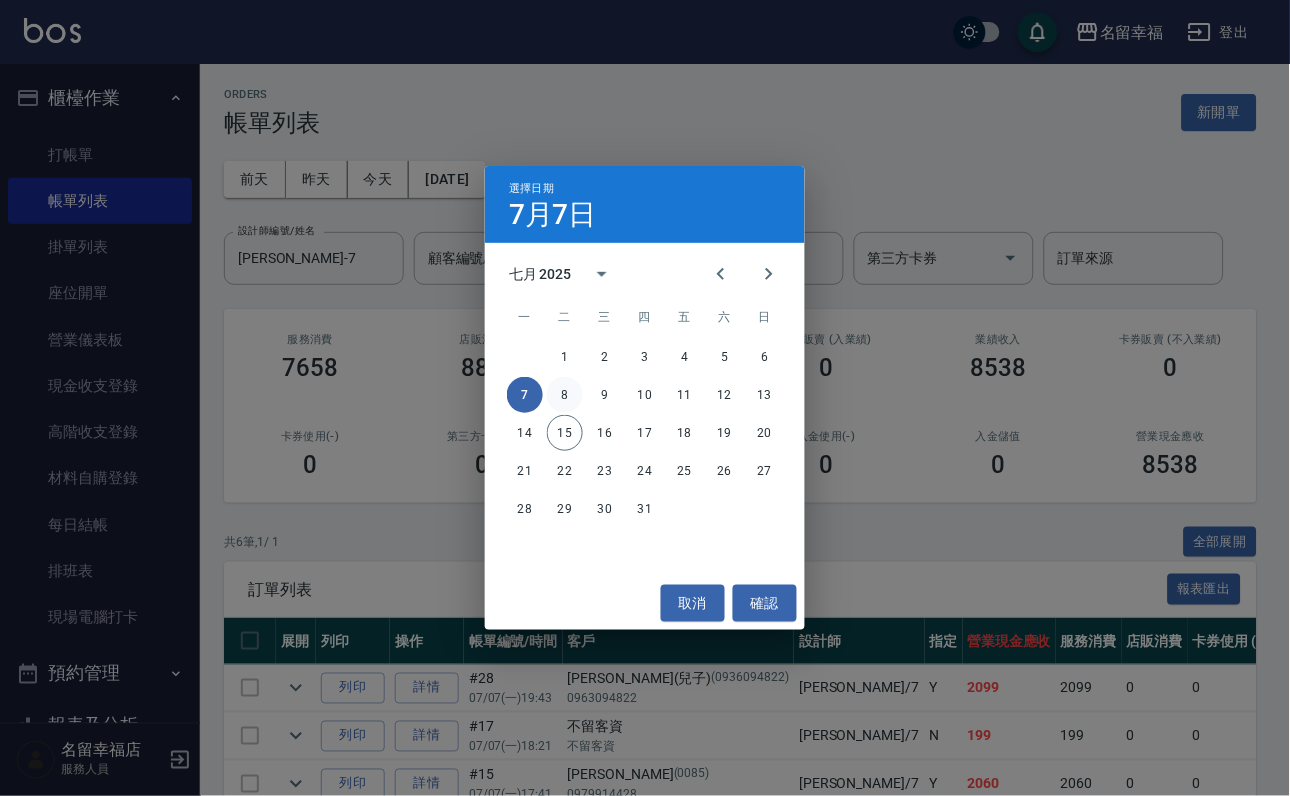 click on "8" at bounding box center (565, 395) 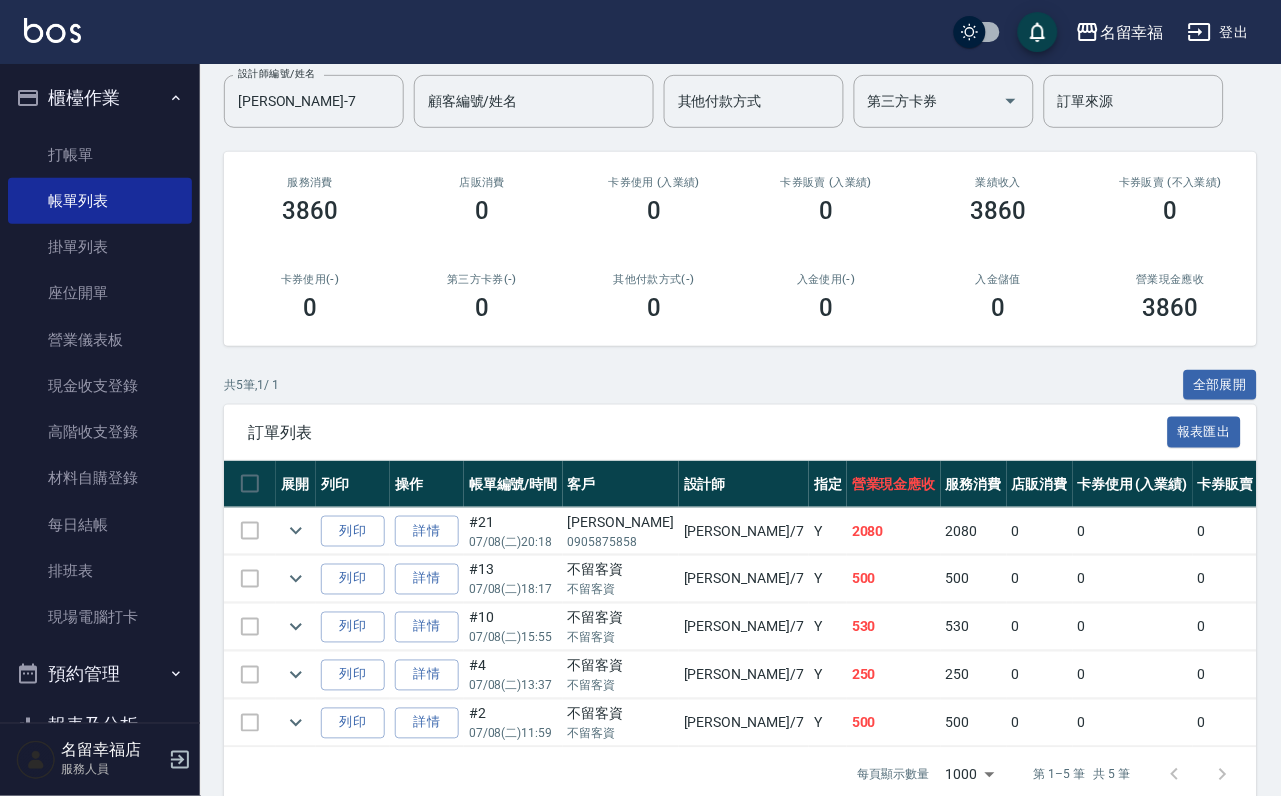 scroll, scrollTop: 357, scrollLeft: 0, axis: vertical 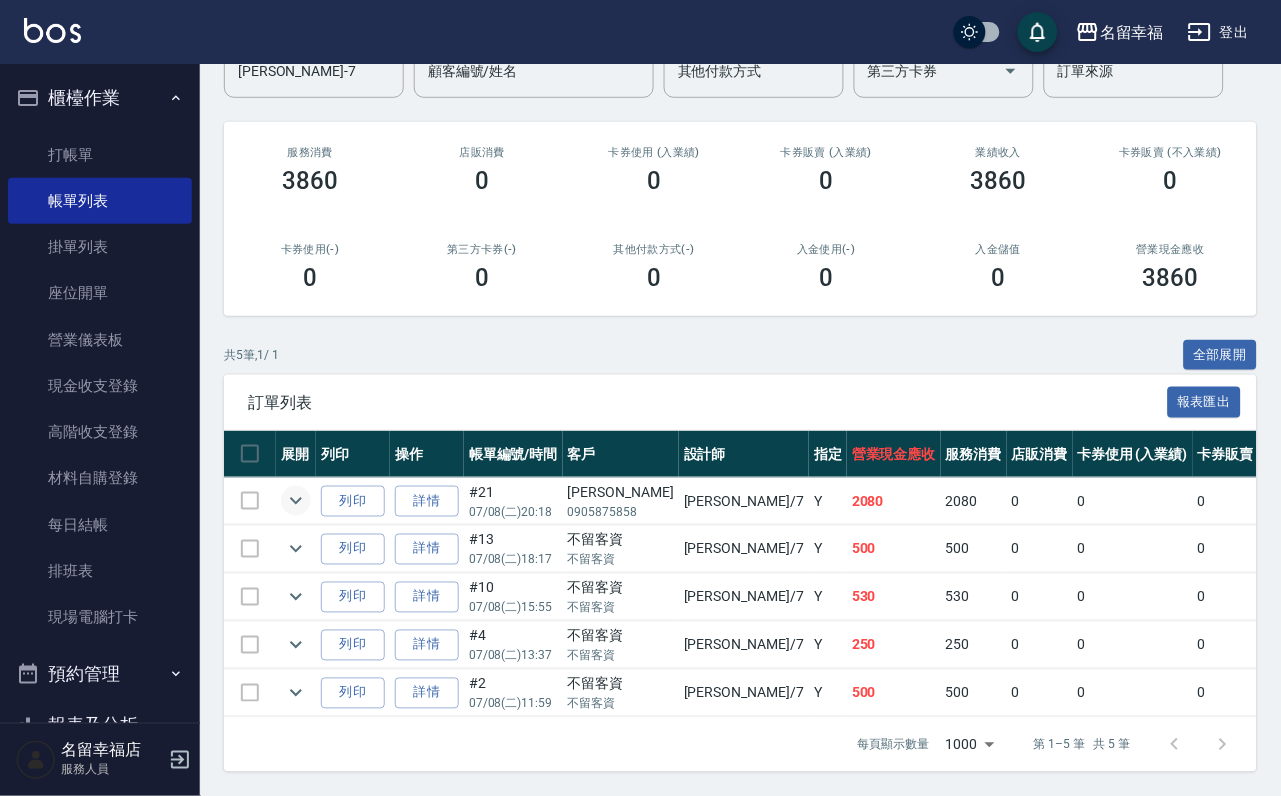 click 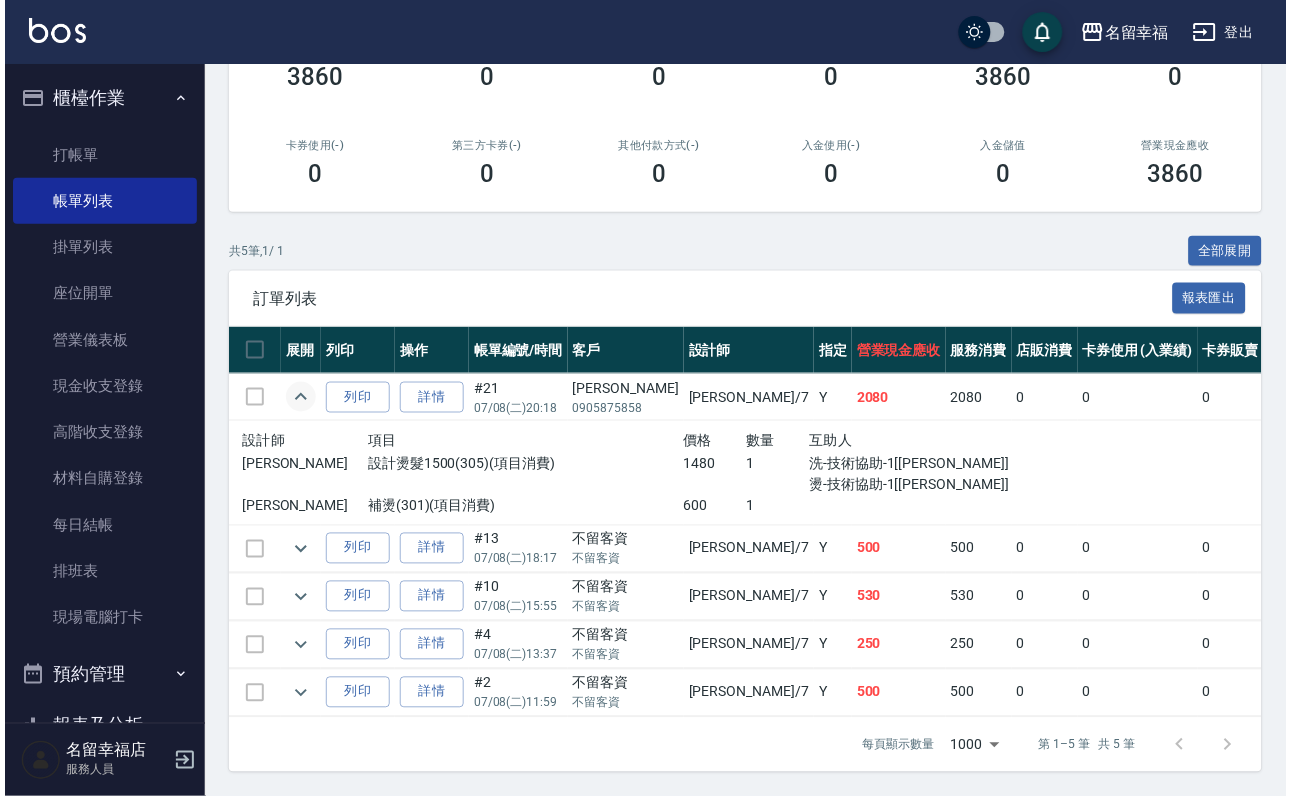 scroll, scrollTop: 57, scrollLeft: 0, axis: vertical 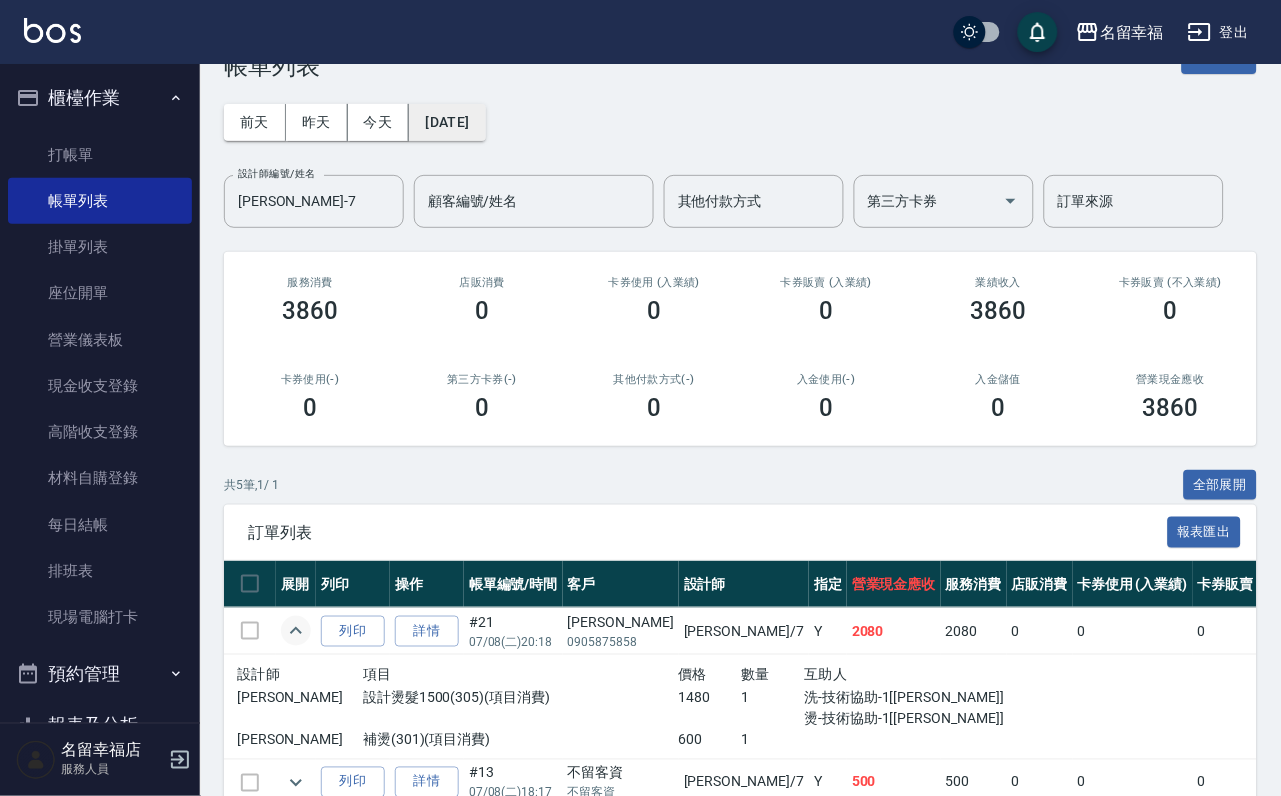 click on "[DATE]" at bounding box center [447, 122] 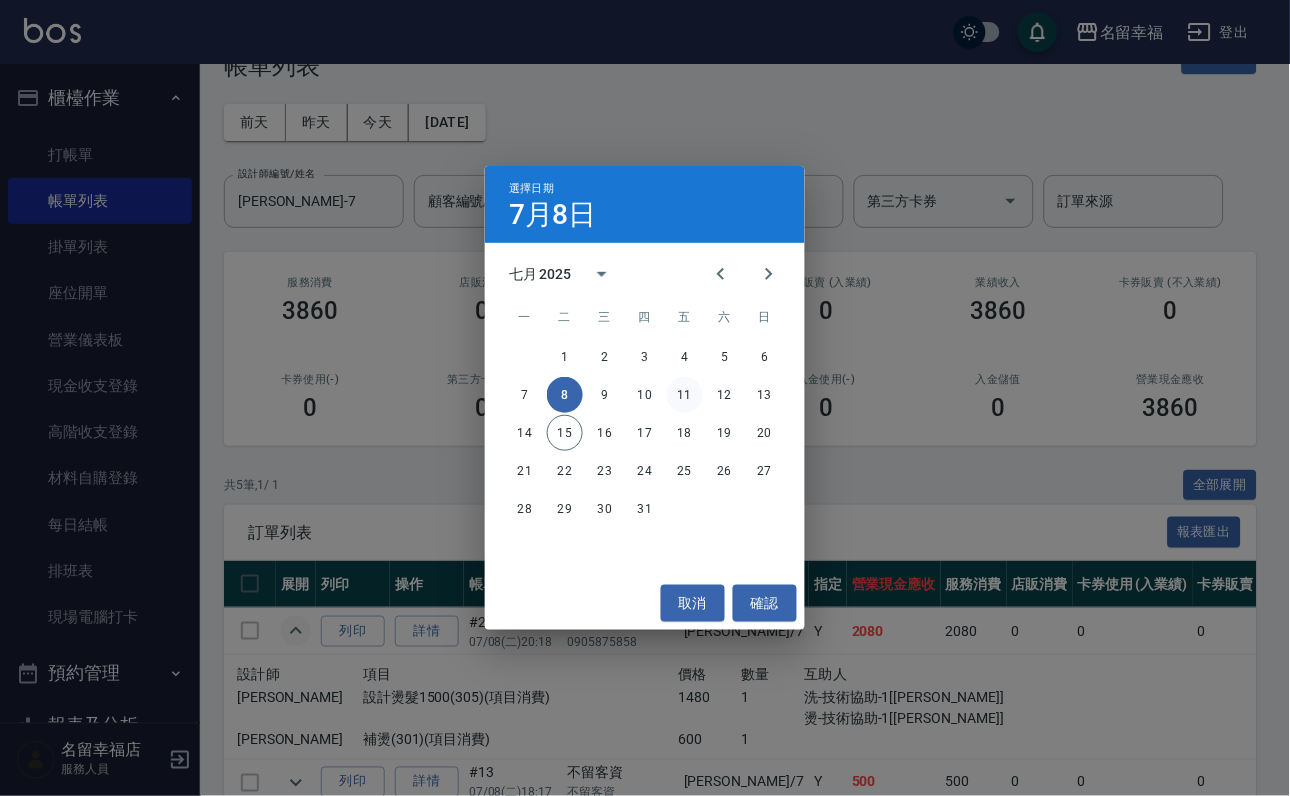 click on "11" at bounding box center (685, 395) 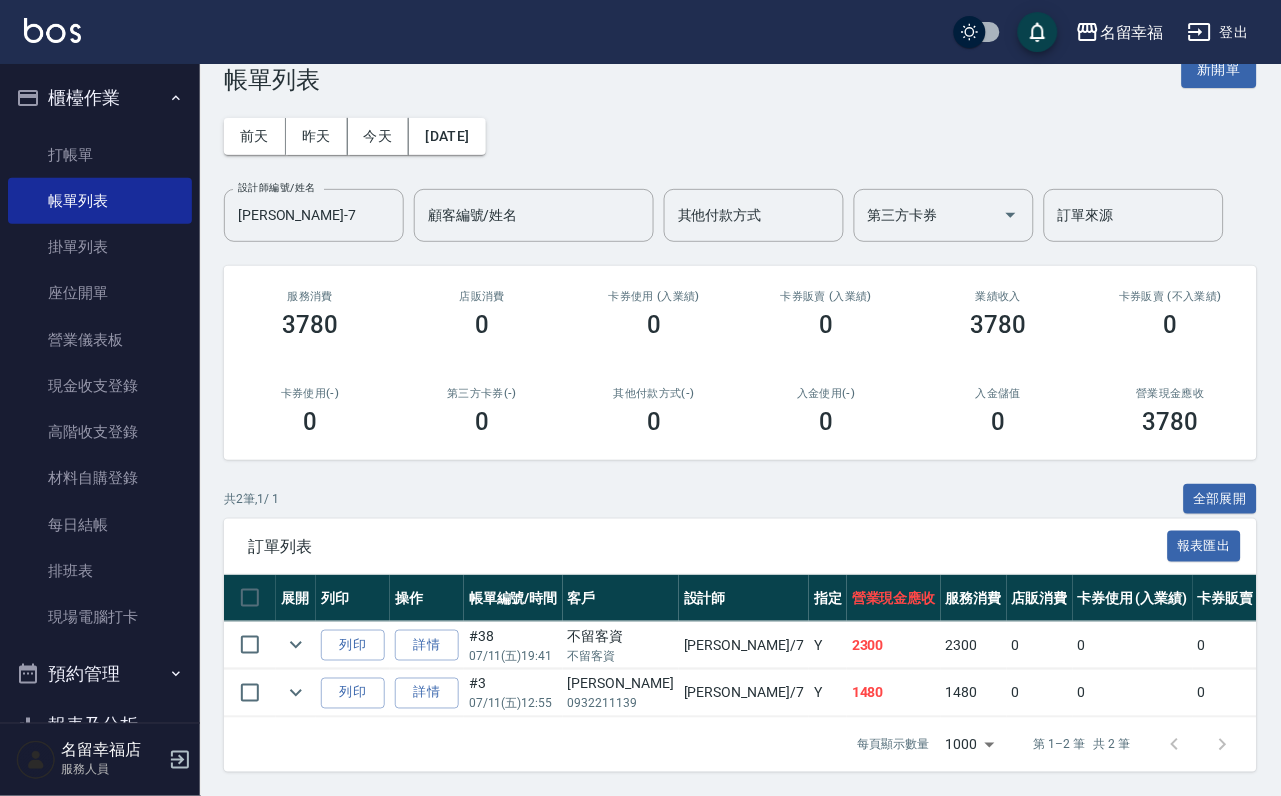 scroll, scrollTop: 150, scrollLeft: 0, axis: vertical 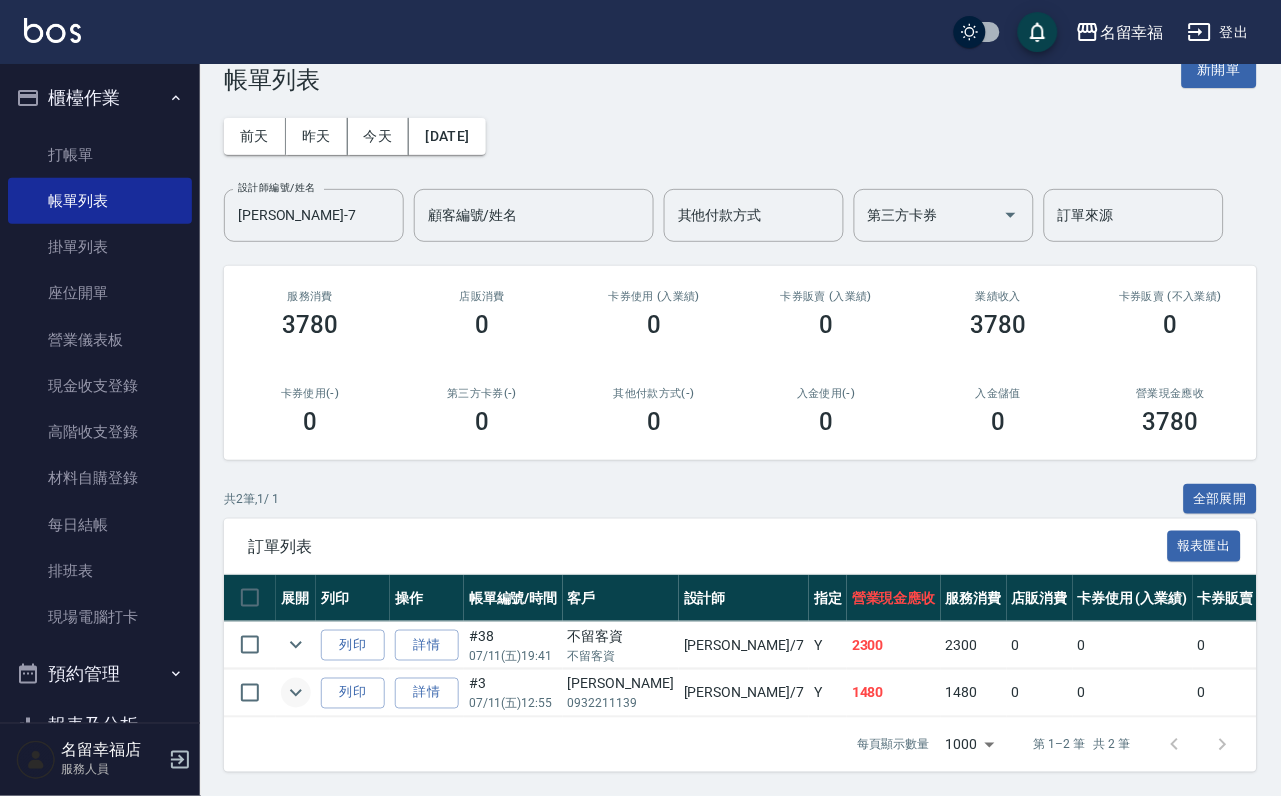 click 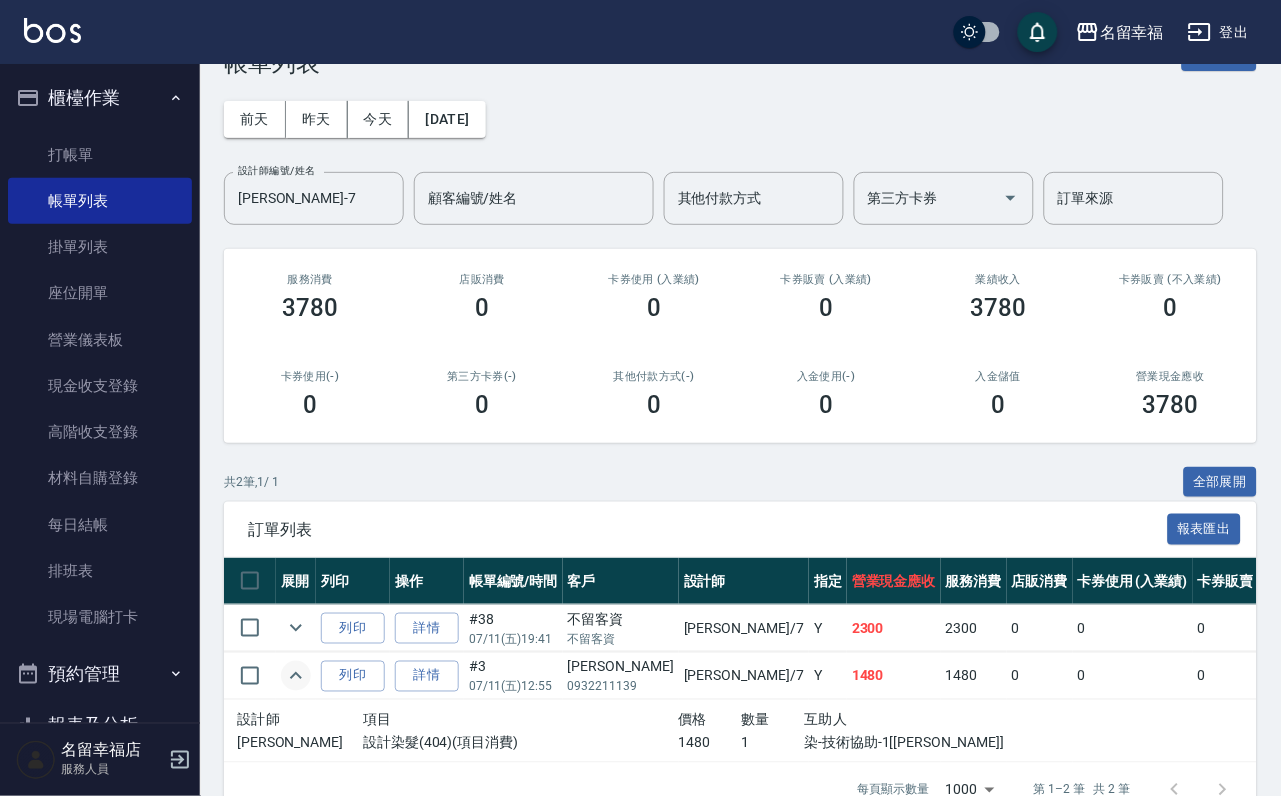 scroll, scrollTop: 0, scrollLeft: 0, axis: both 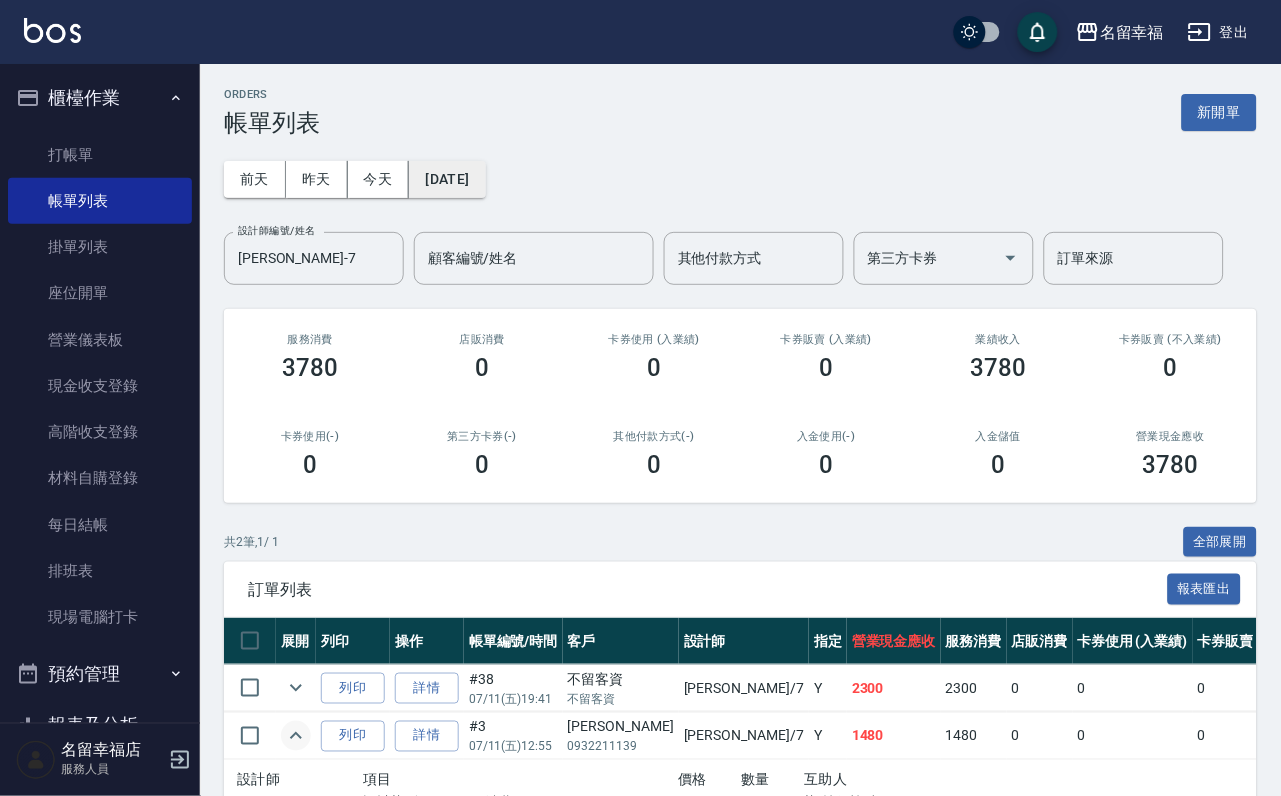 click on "[DATE]" at bounding box center [447, 179] 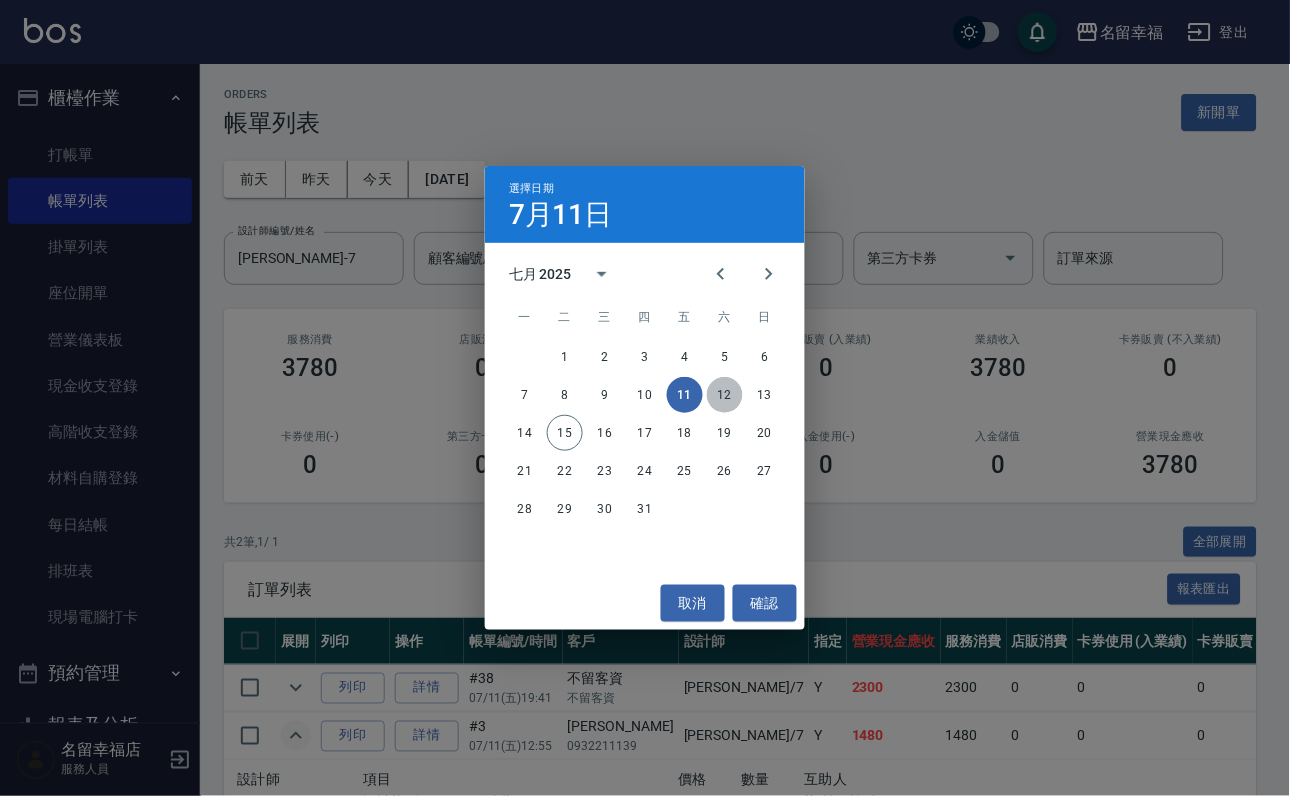 click on "12" at bounding box center [725, 395] 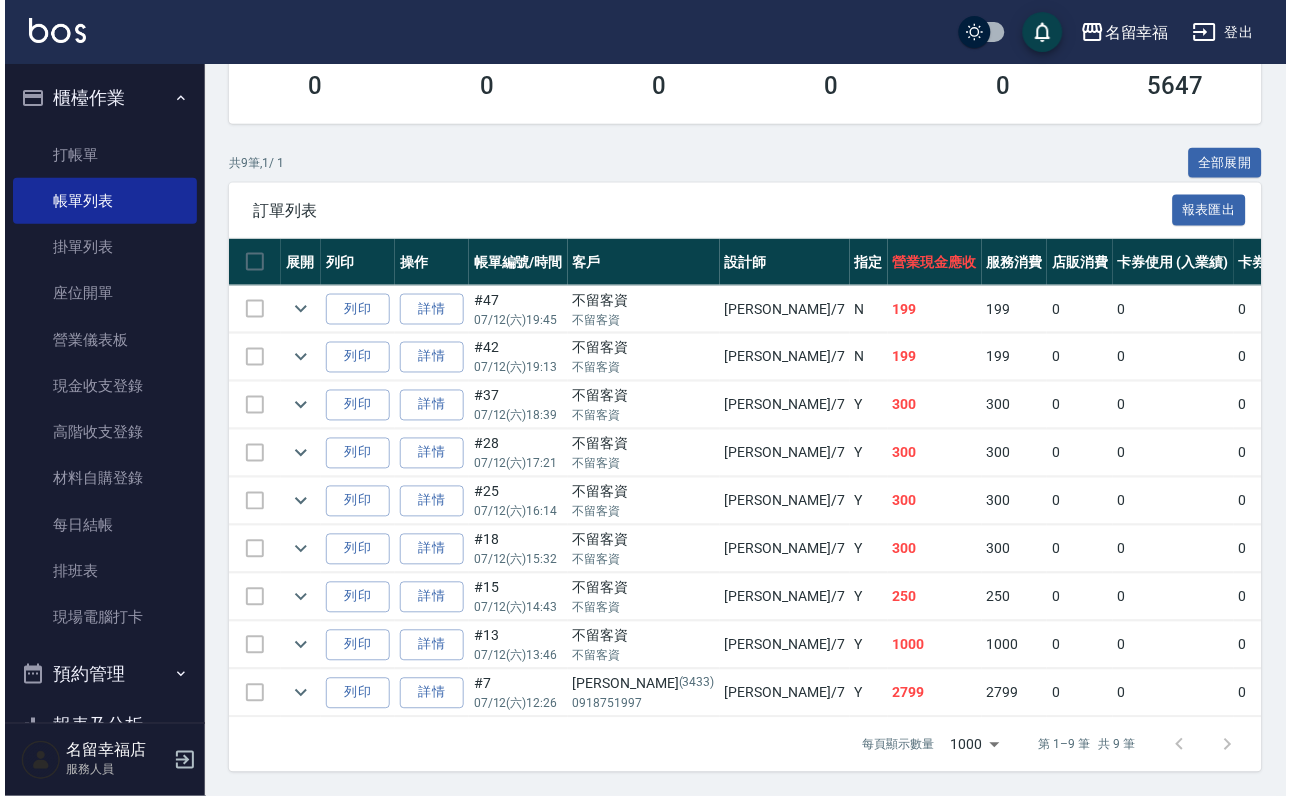scroll, scrollTop: 10, scrollLeft: 0, axis: vertical 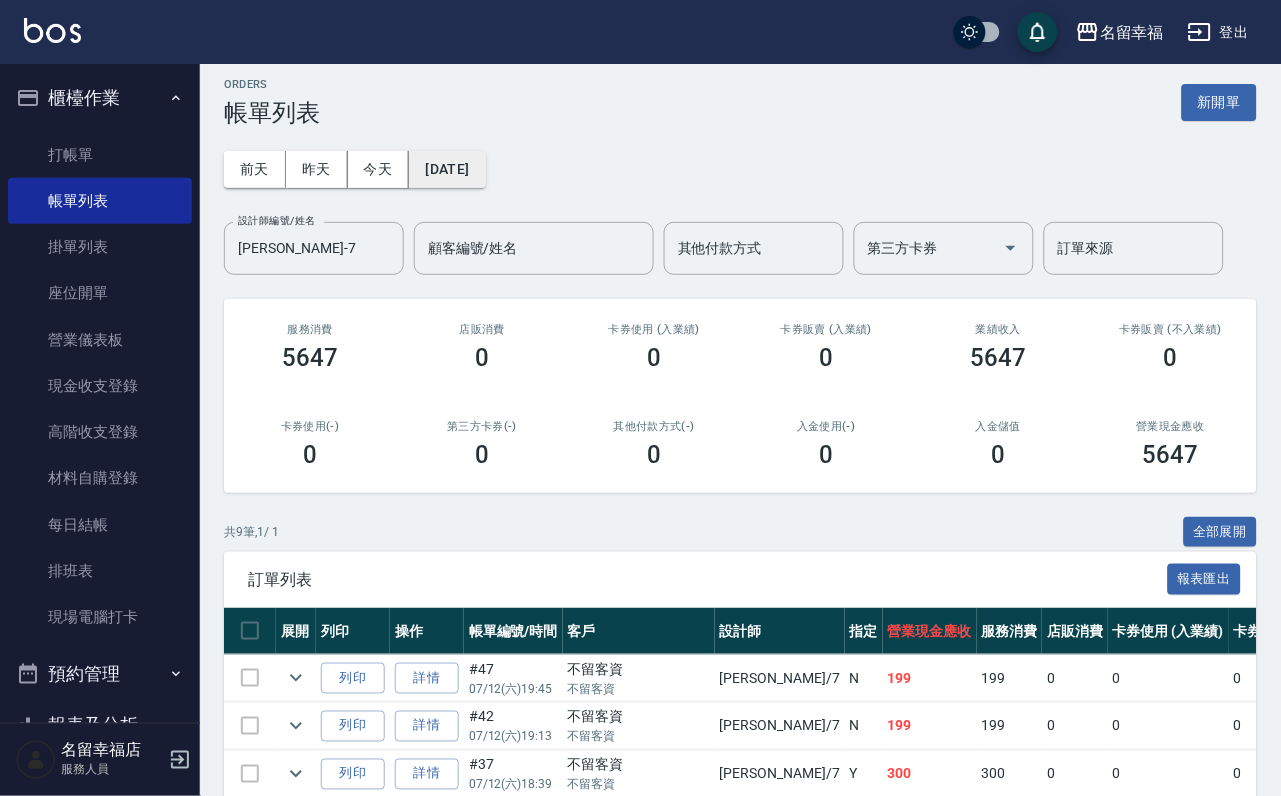 click on "[DATE]" at bounding box center [447, 169] 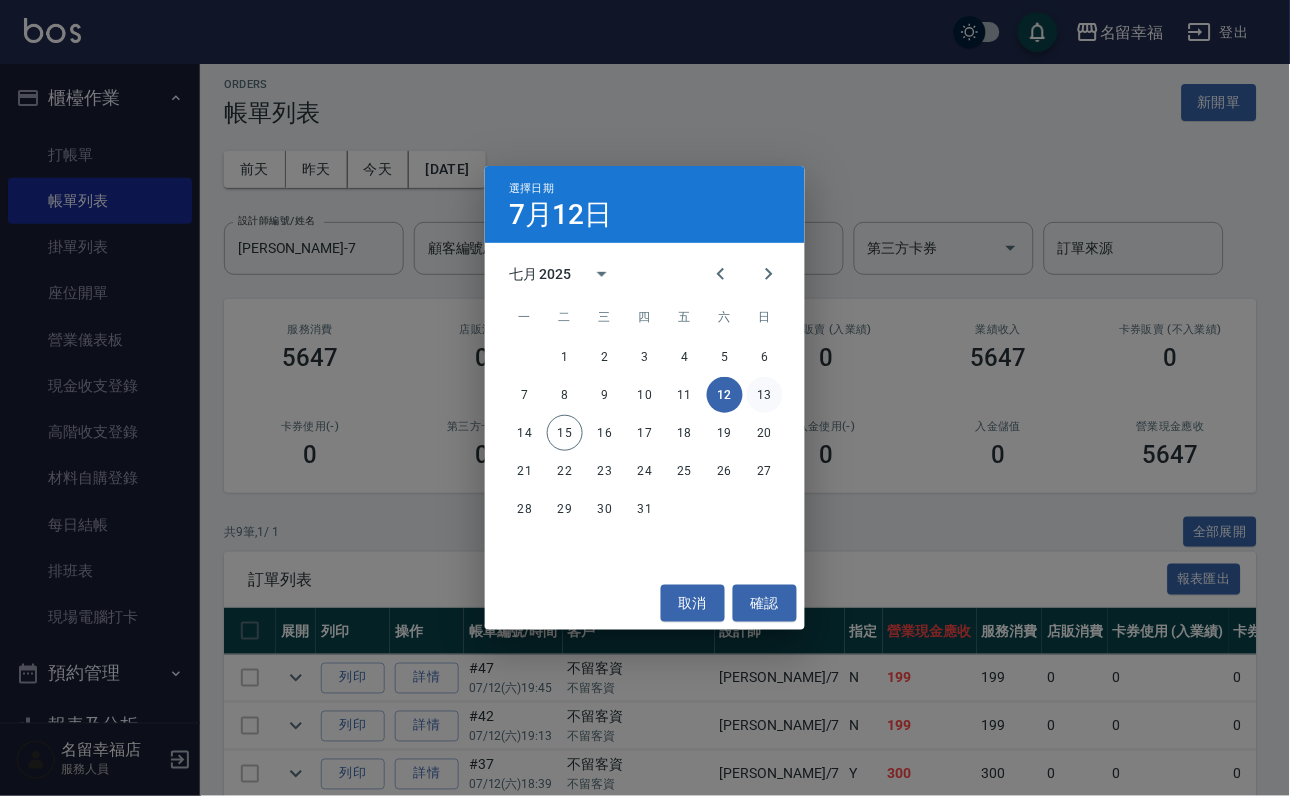 click on "13" at bounding box center (765, 395) 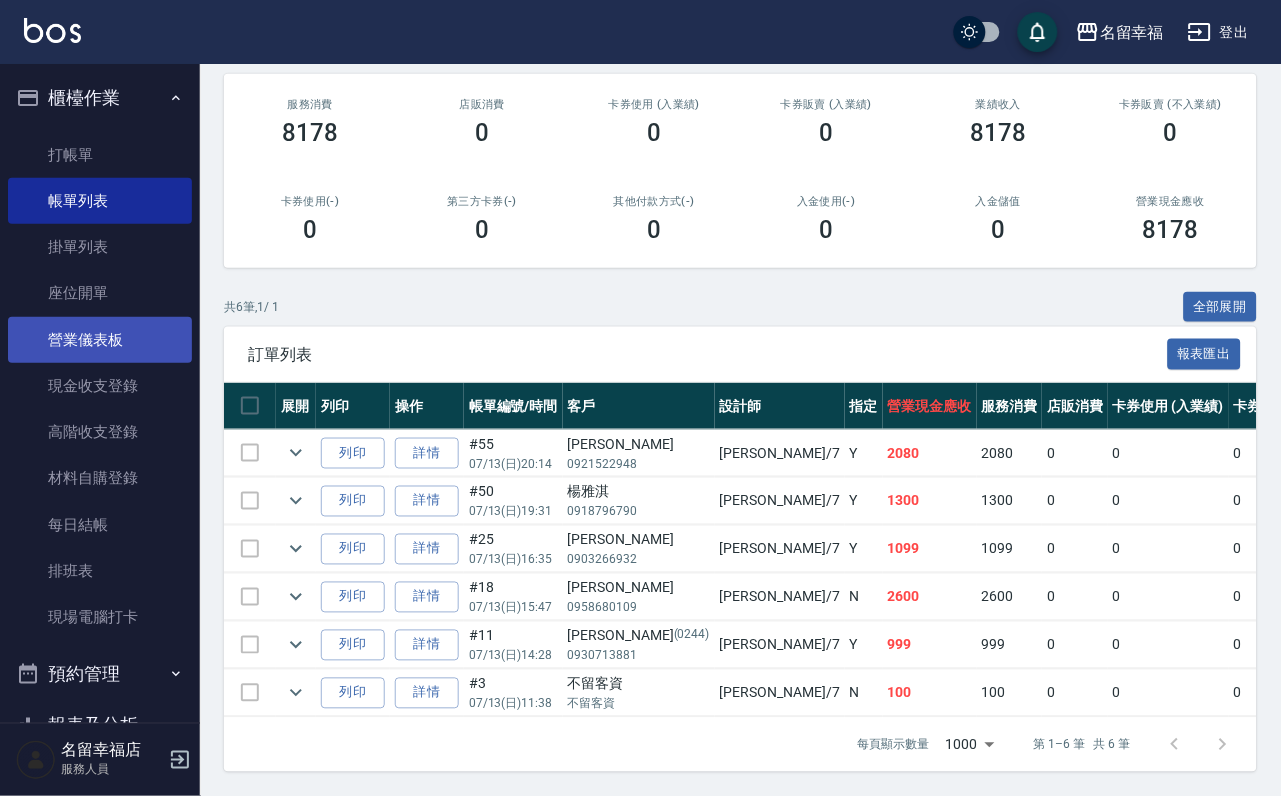 scroll, scrollTop: 0, scrollLeft: 0, axis: both 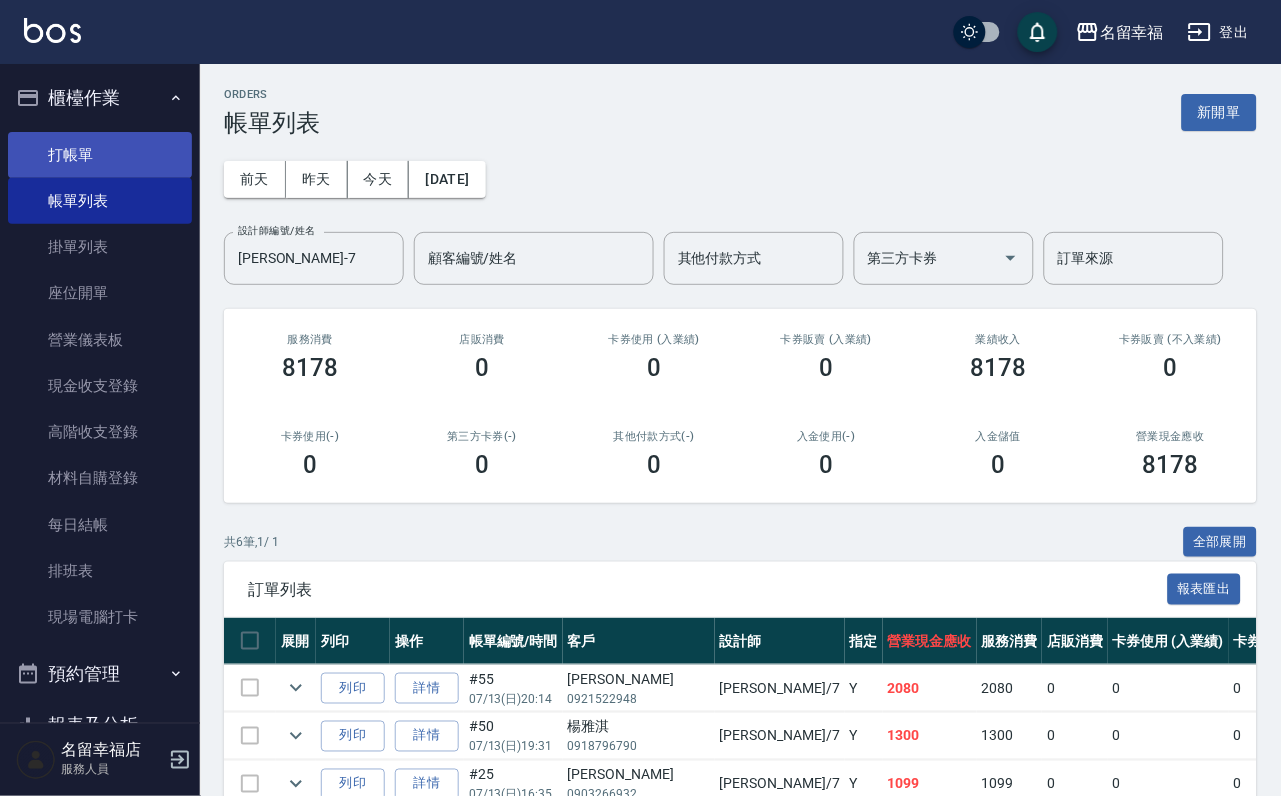 click on "打帳單" at bounding box center [100, 155] 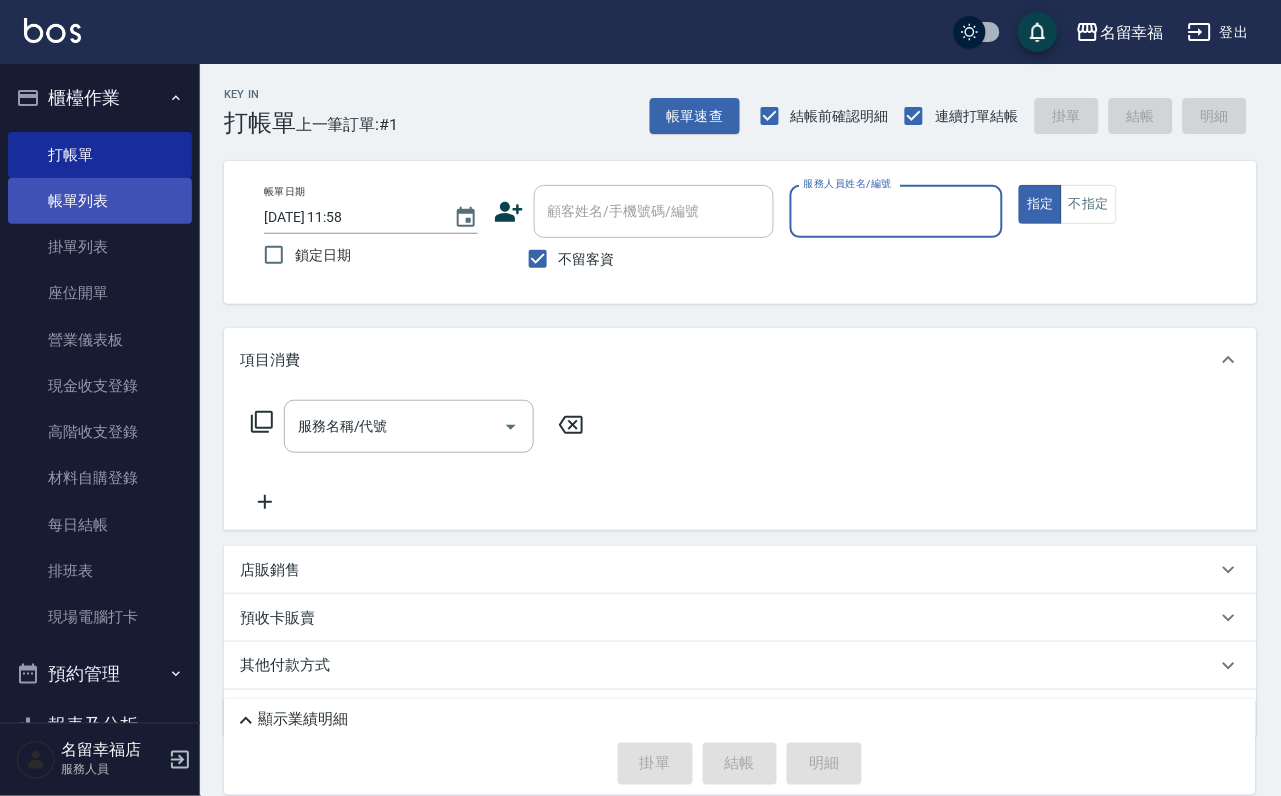 click on "帳單列表" at bounding box center (100, 201) 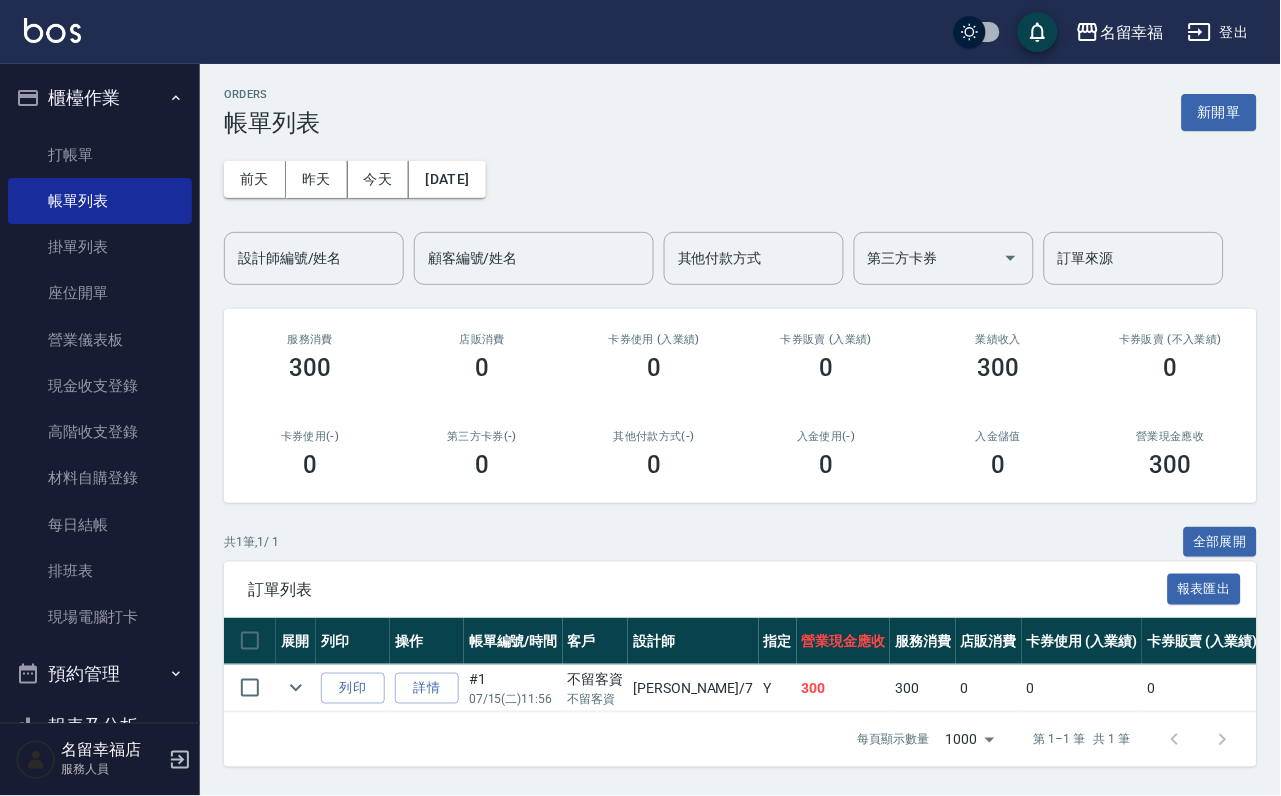 click on "[DATE] [DATE] [DATE] [DATE] 設計師編號/姓名 設計師編號/姓名 顧客編號/姓名 顧客編號/姓名 其他付款方式 其他付款方式 第三方卡券 第三方卡券 訂單來源 訂單來源" at bounding box center [740, 211] 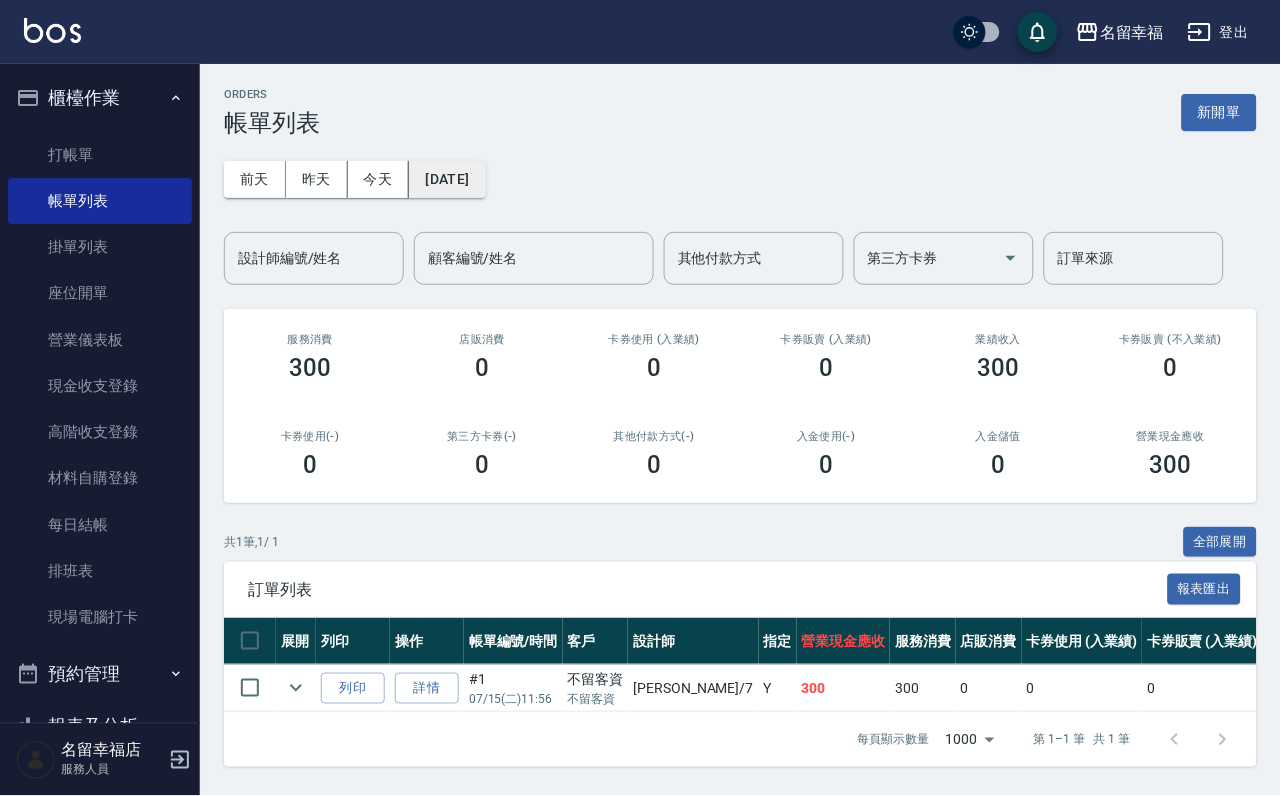 click on "[DATE]" at bounding box center [447, 179] 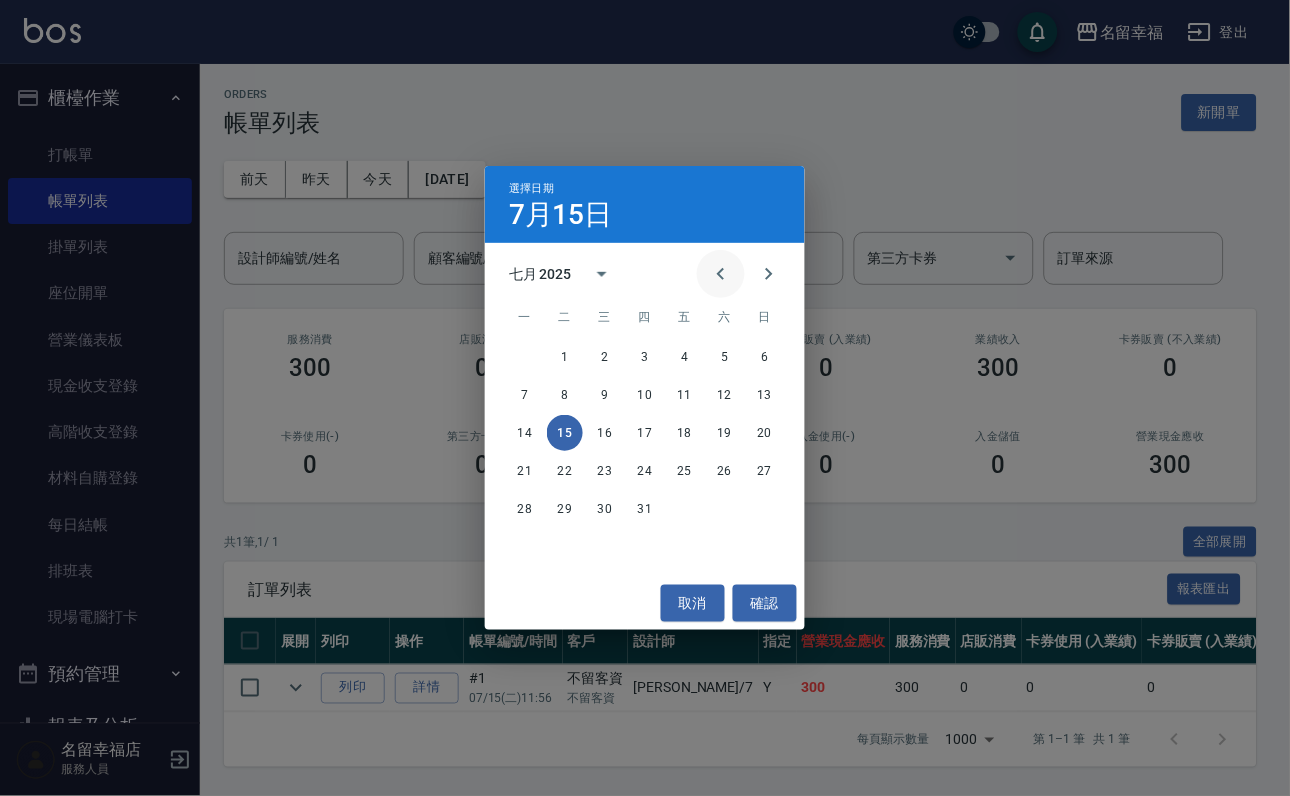 click 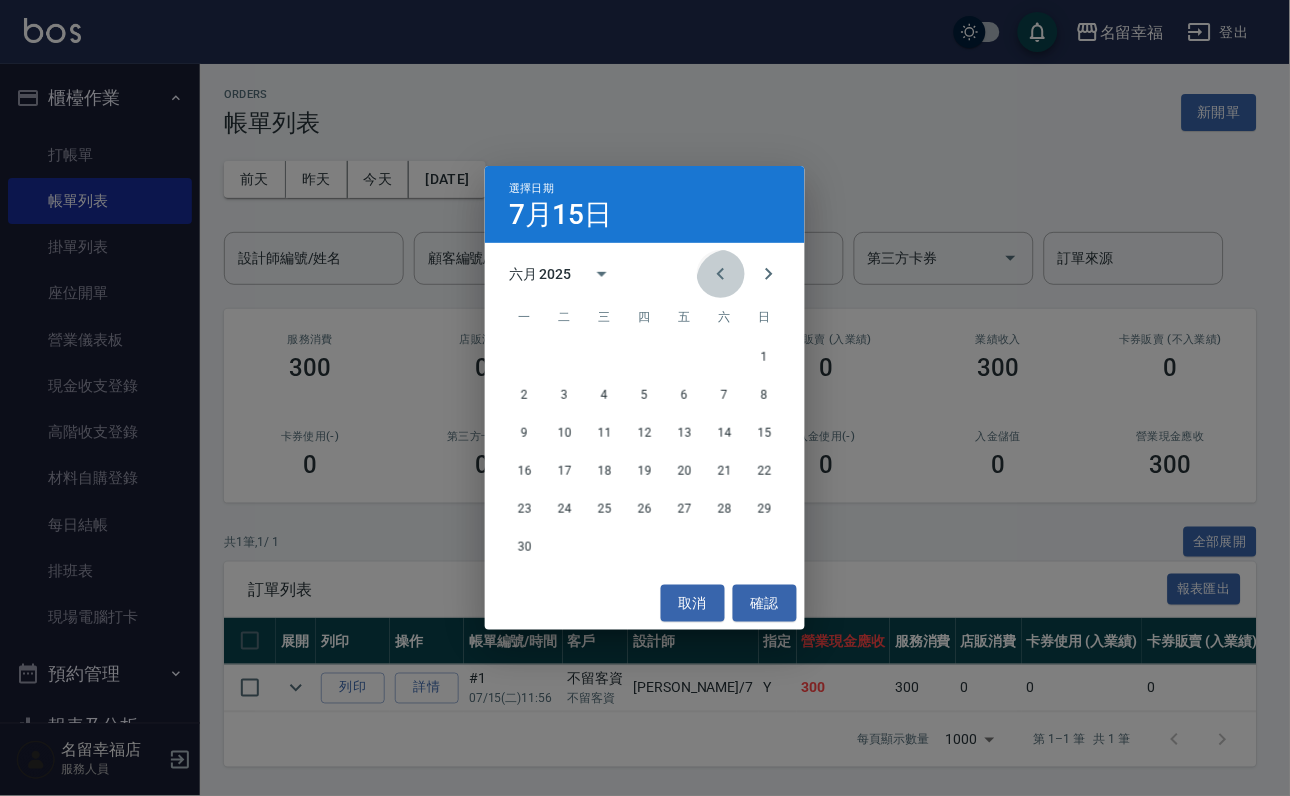 click 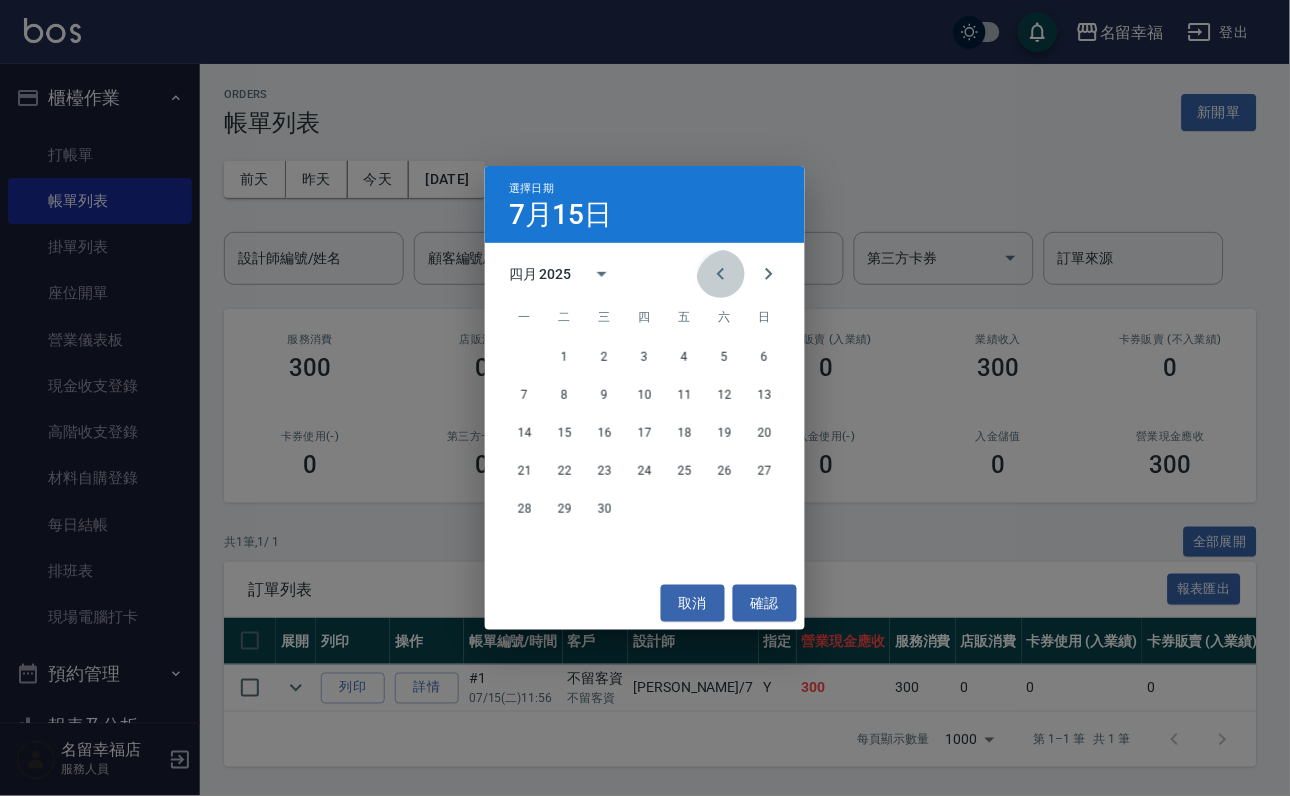 click 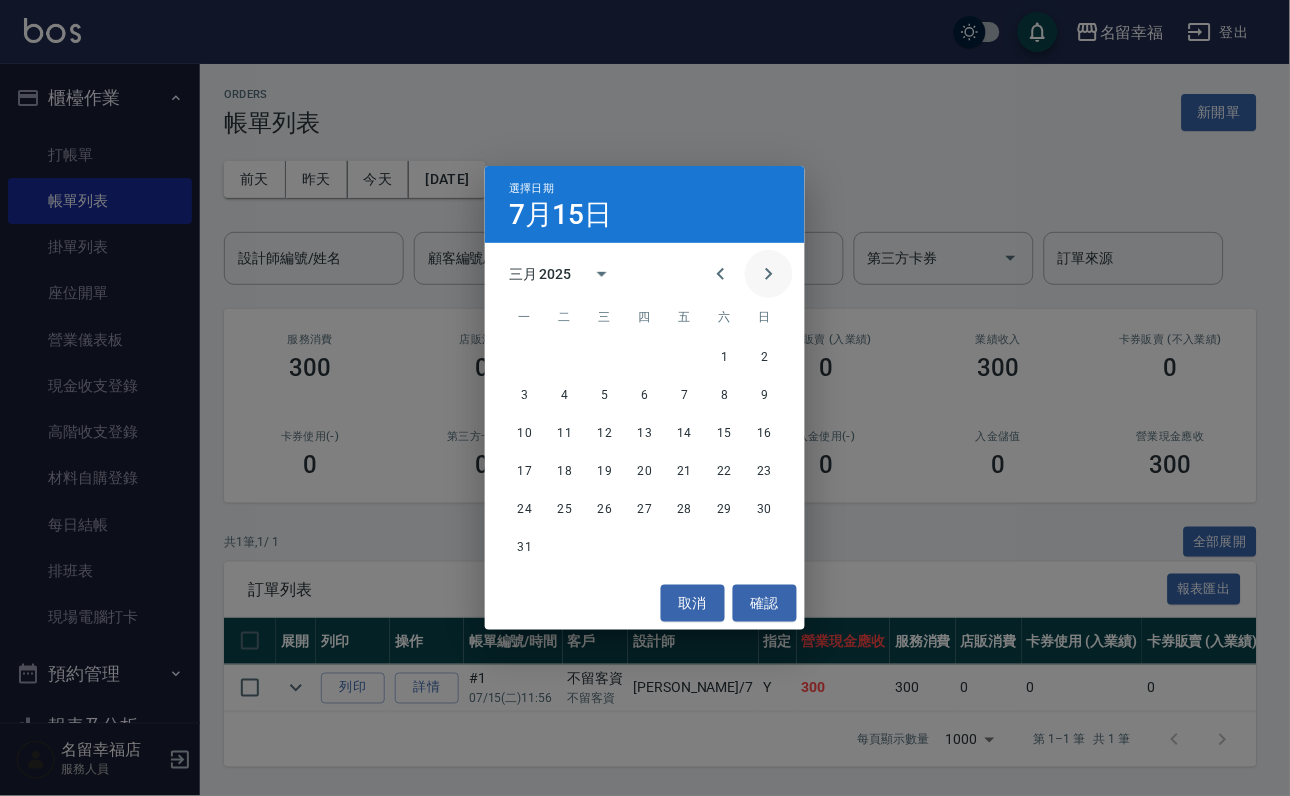 click at bounding box center [769, 274] 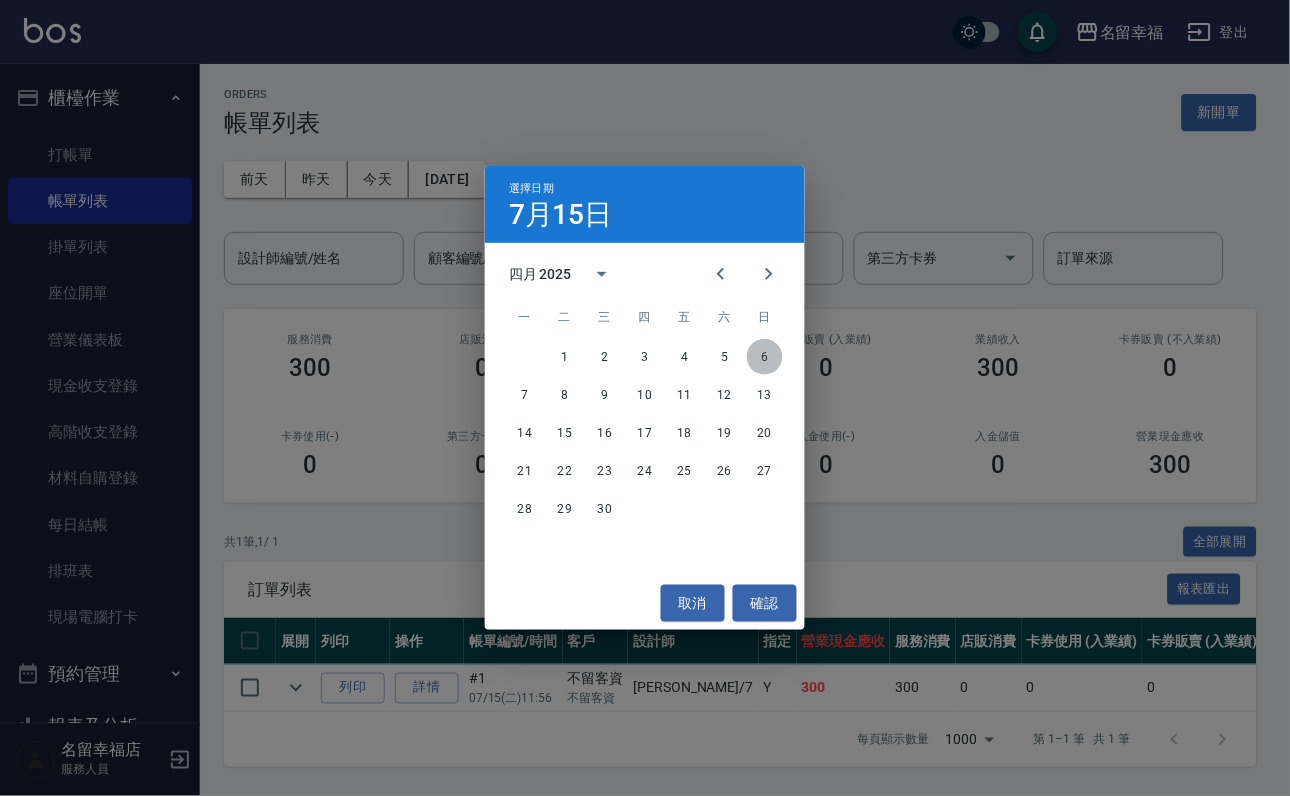 click on "6" at bounding box center [765, 357] 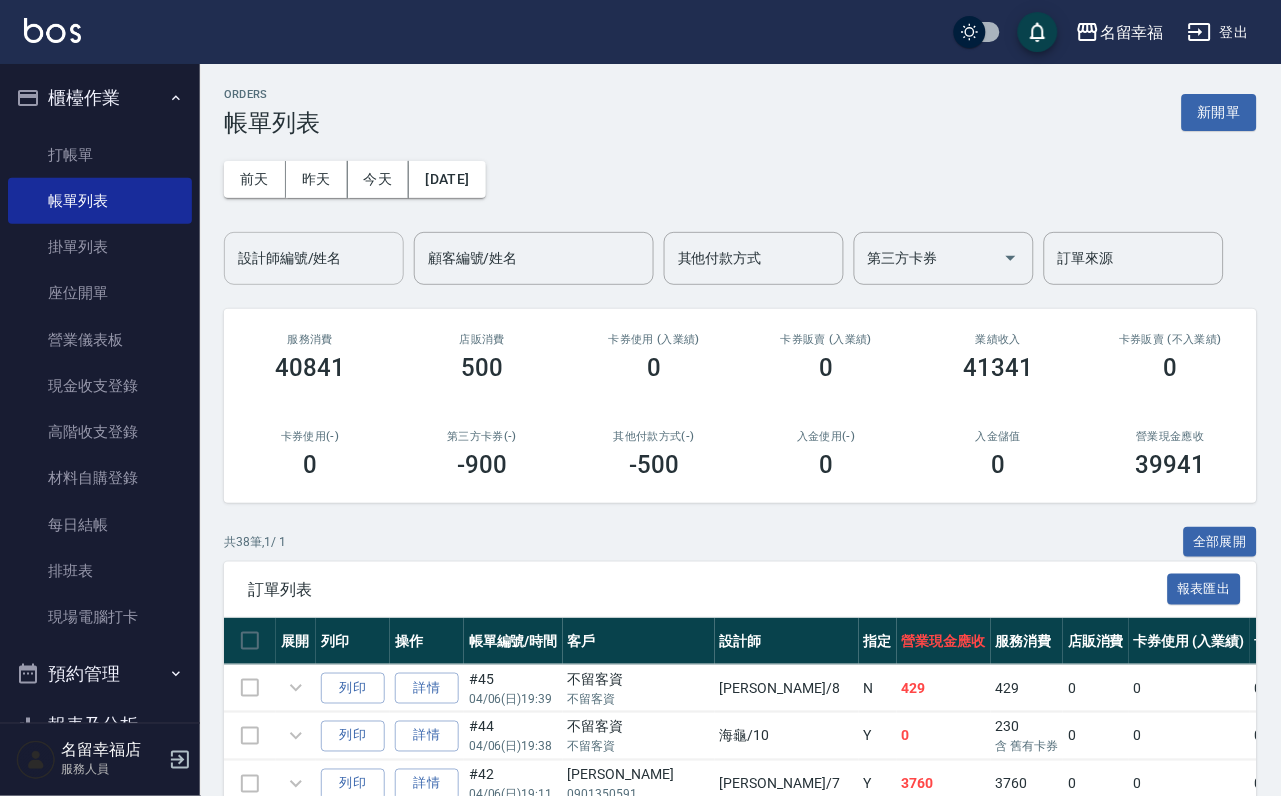 click on "設計師編號/姓名" at bounding box center (314, 258) 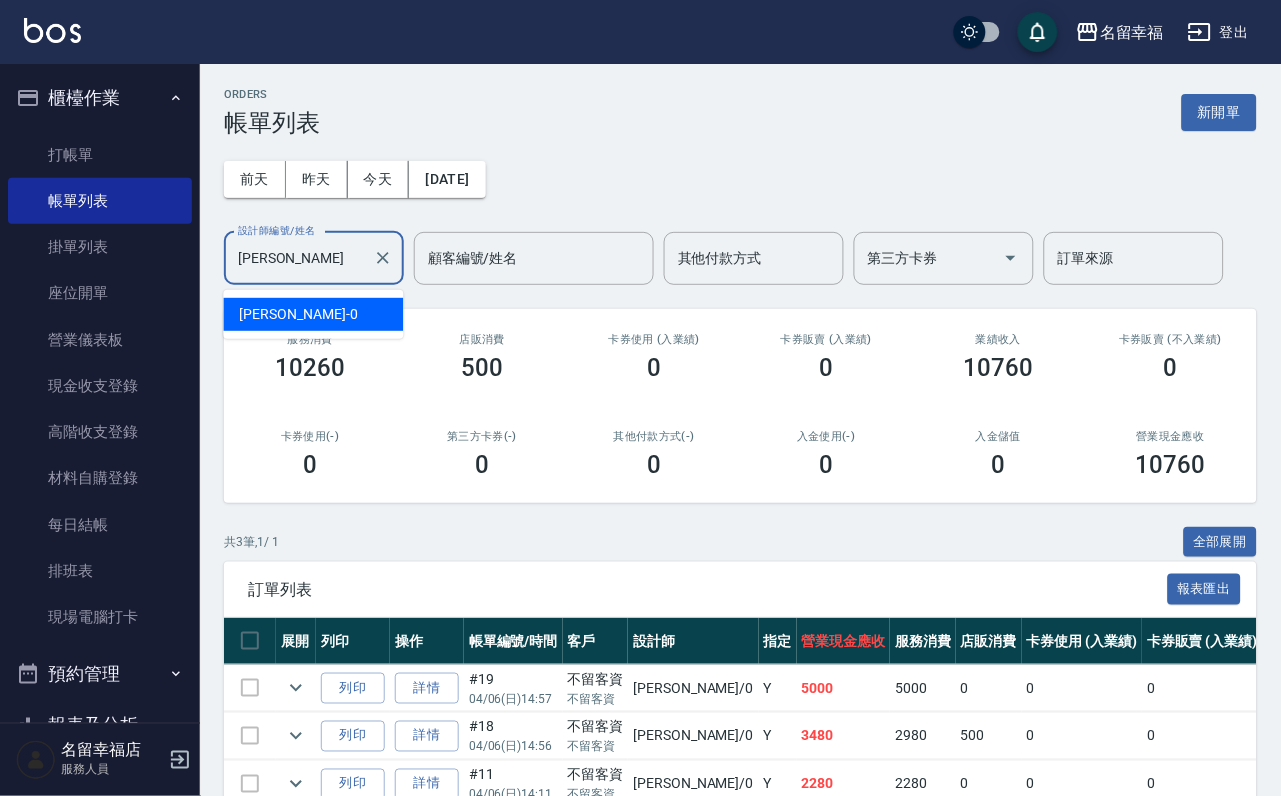 type on "小" 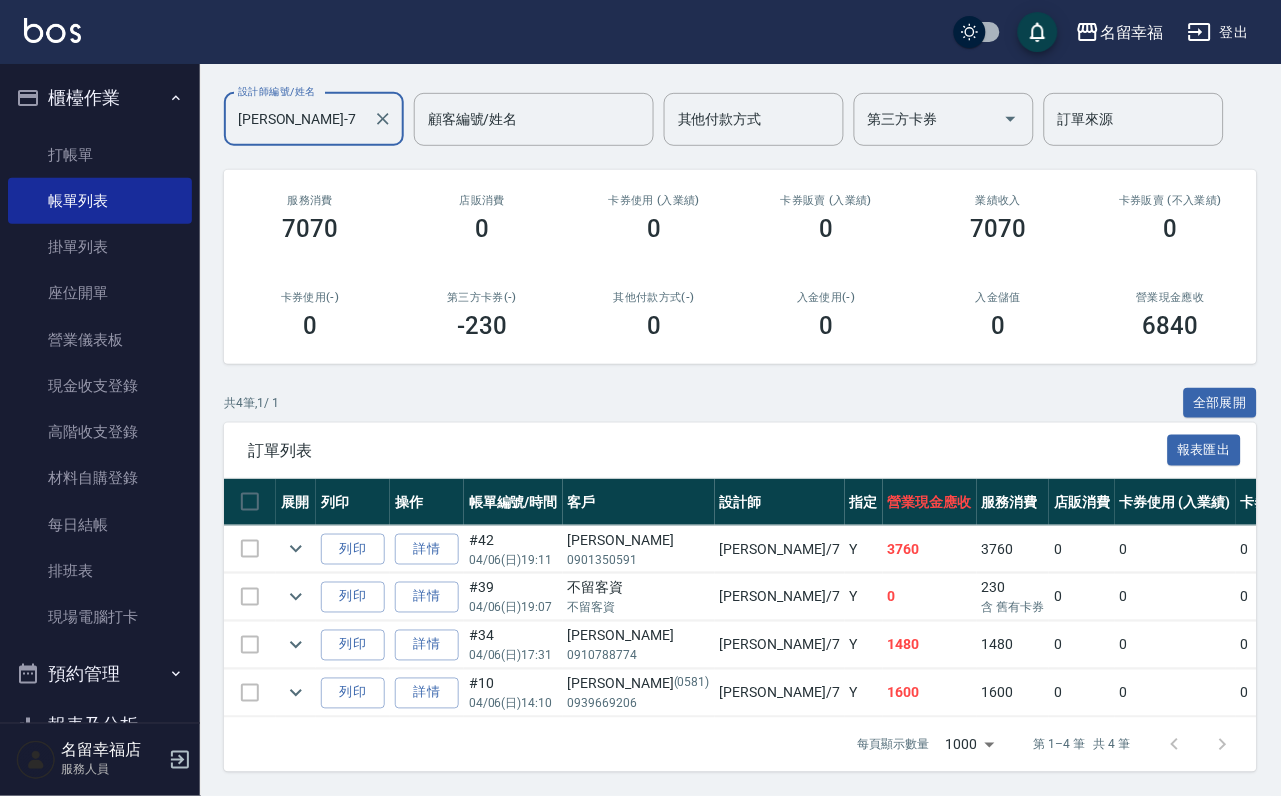 scroll, scrollTop: 295, scrollLeft: 0, axis: vertical 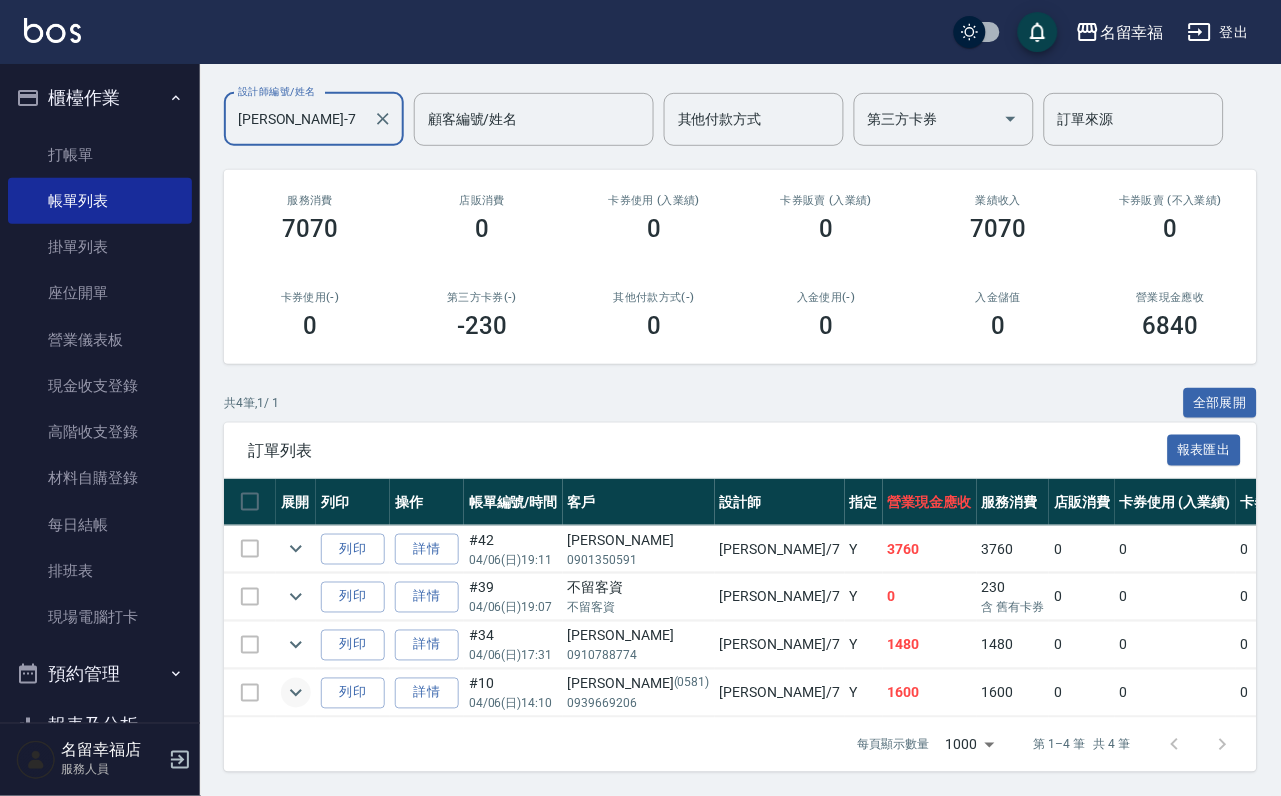 type on "[PERSON_NAME]-7" 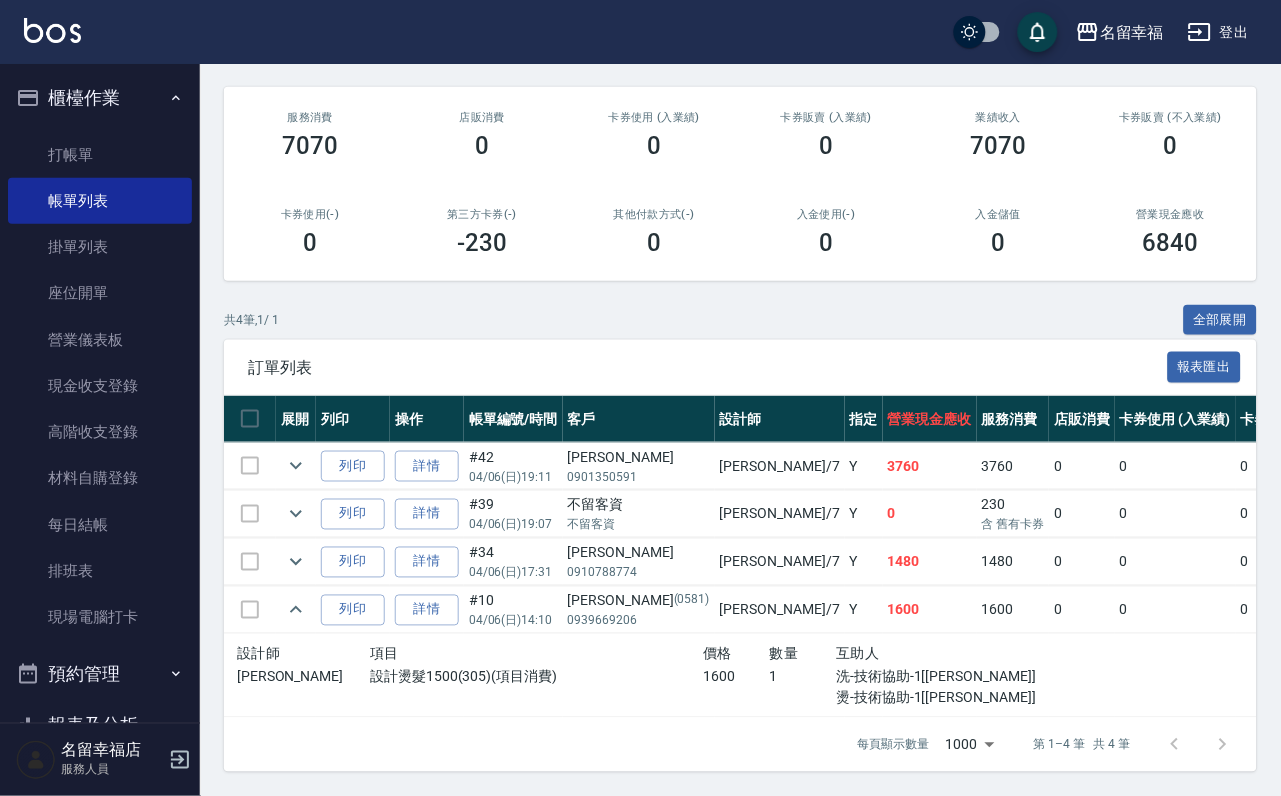 scroll, scrollTop: 382, scrollLeft: 0, axis: vertical 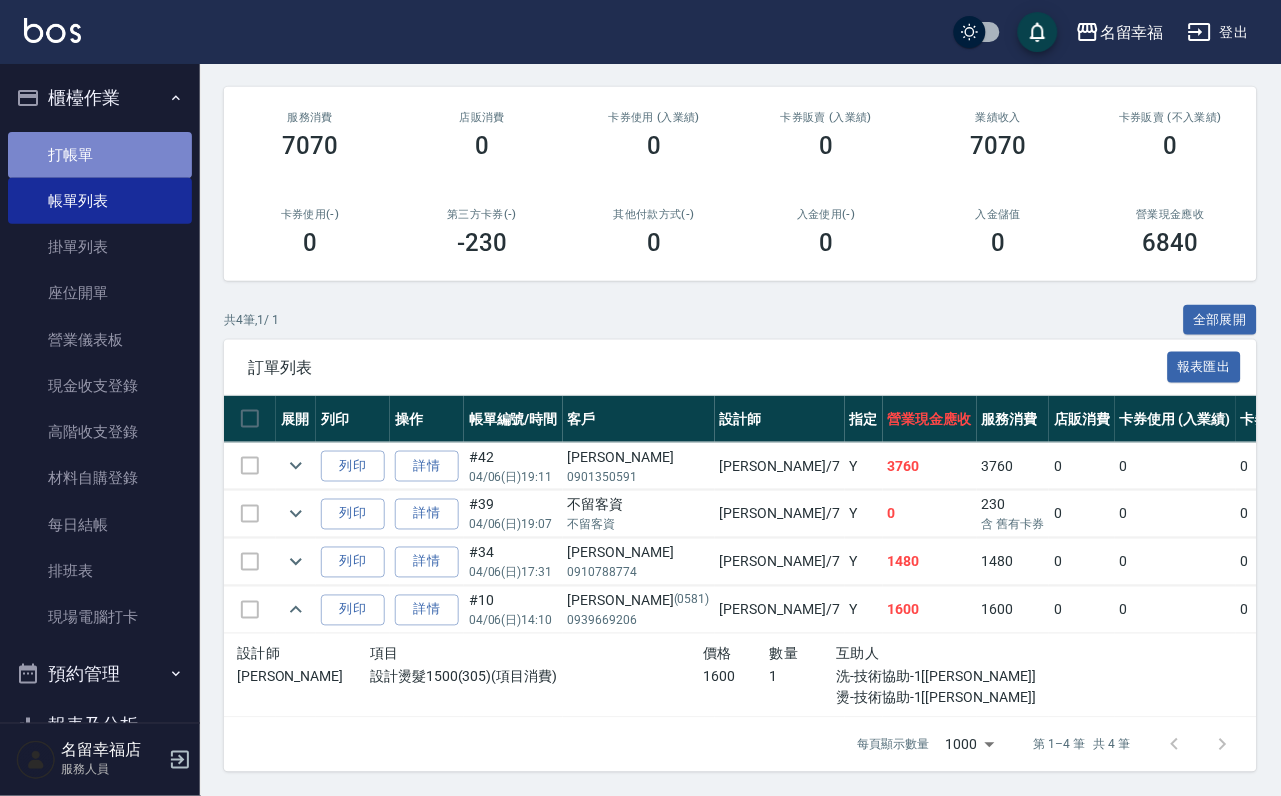 click on "打帳單" at bounding box center [100, 155] 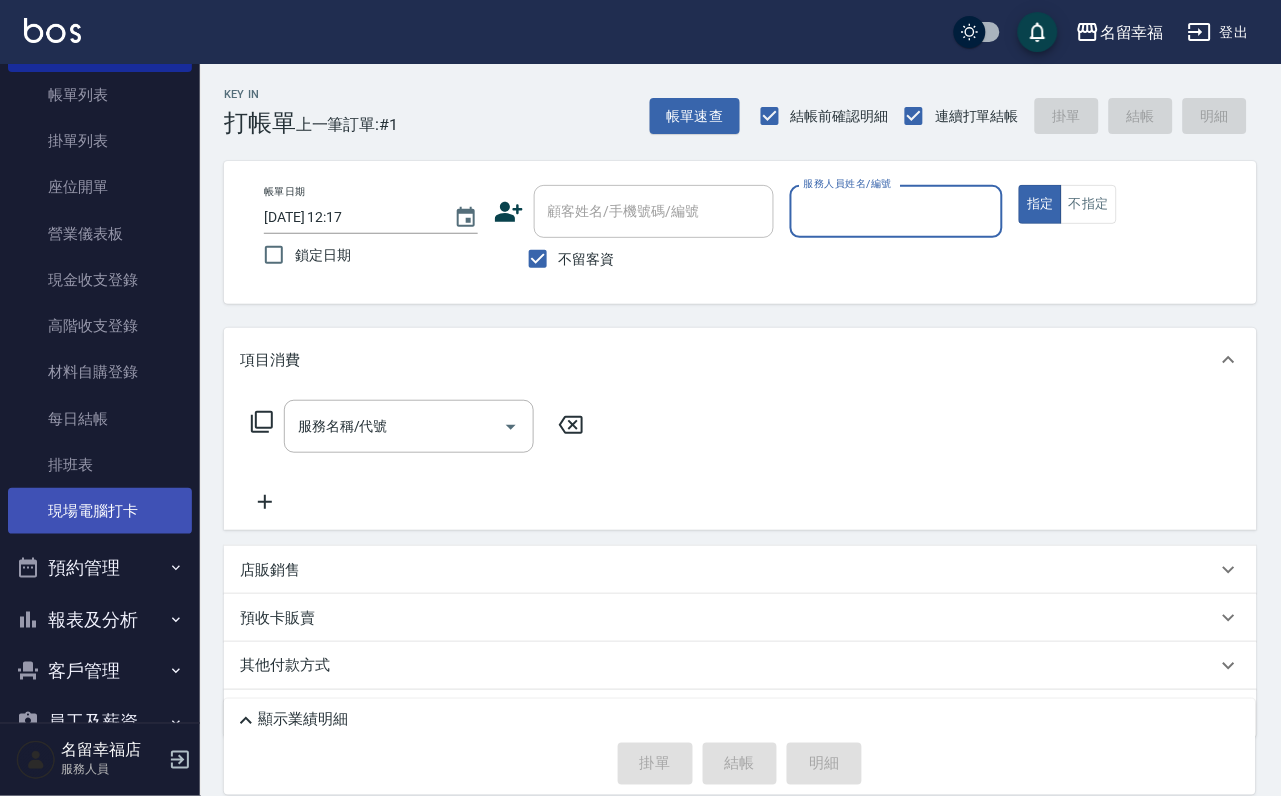 scroll, scrollTop: 229, scrollLeft: 0, axis: vertical 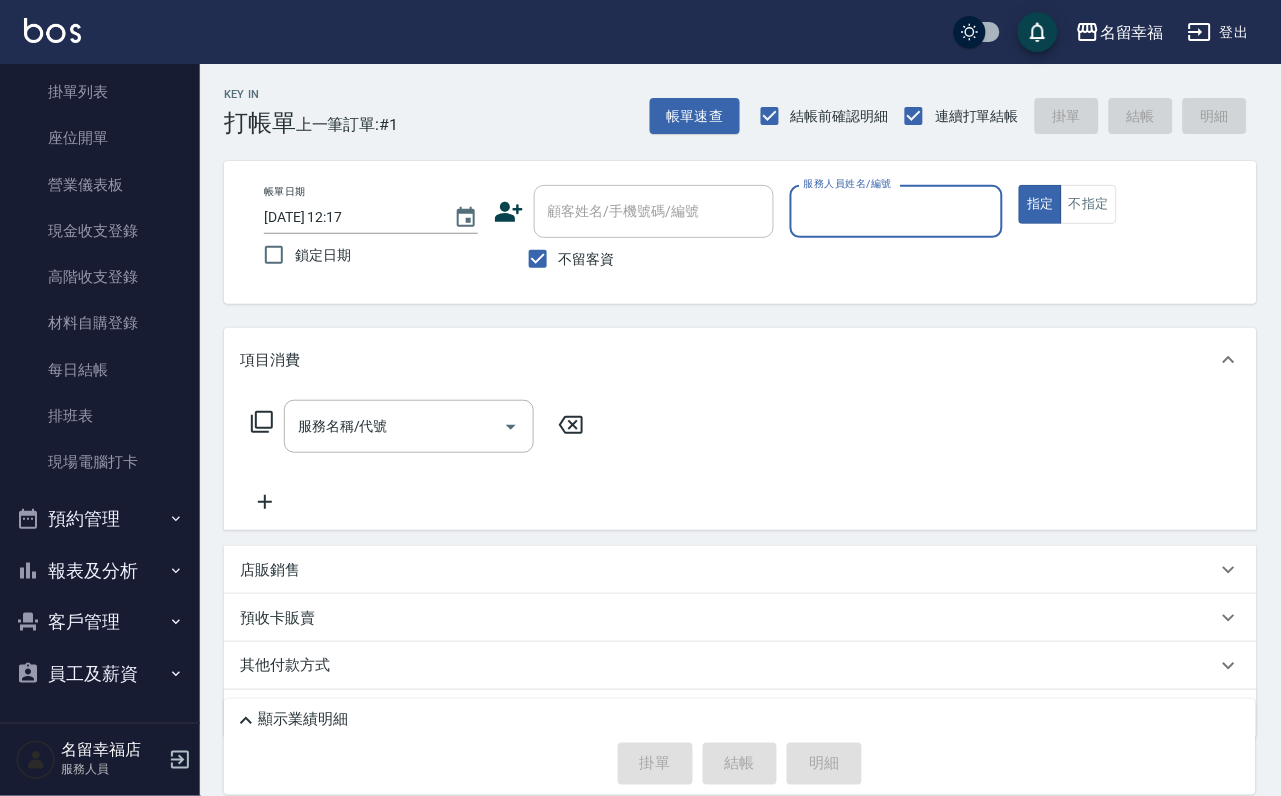 click on "客戶管理" at bounding box center [100, 622] 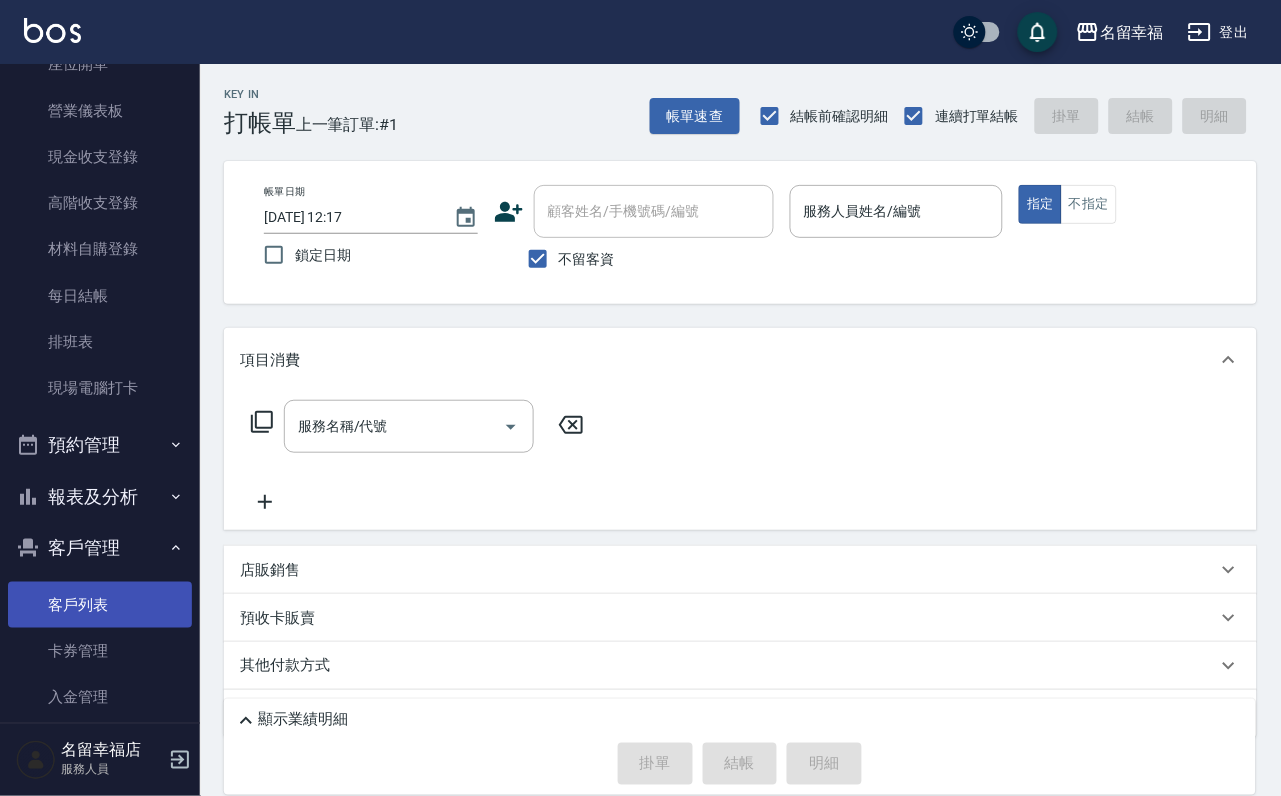 click on "客戶列表" at bounding box center (100, 605) 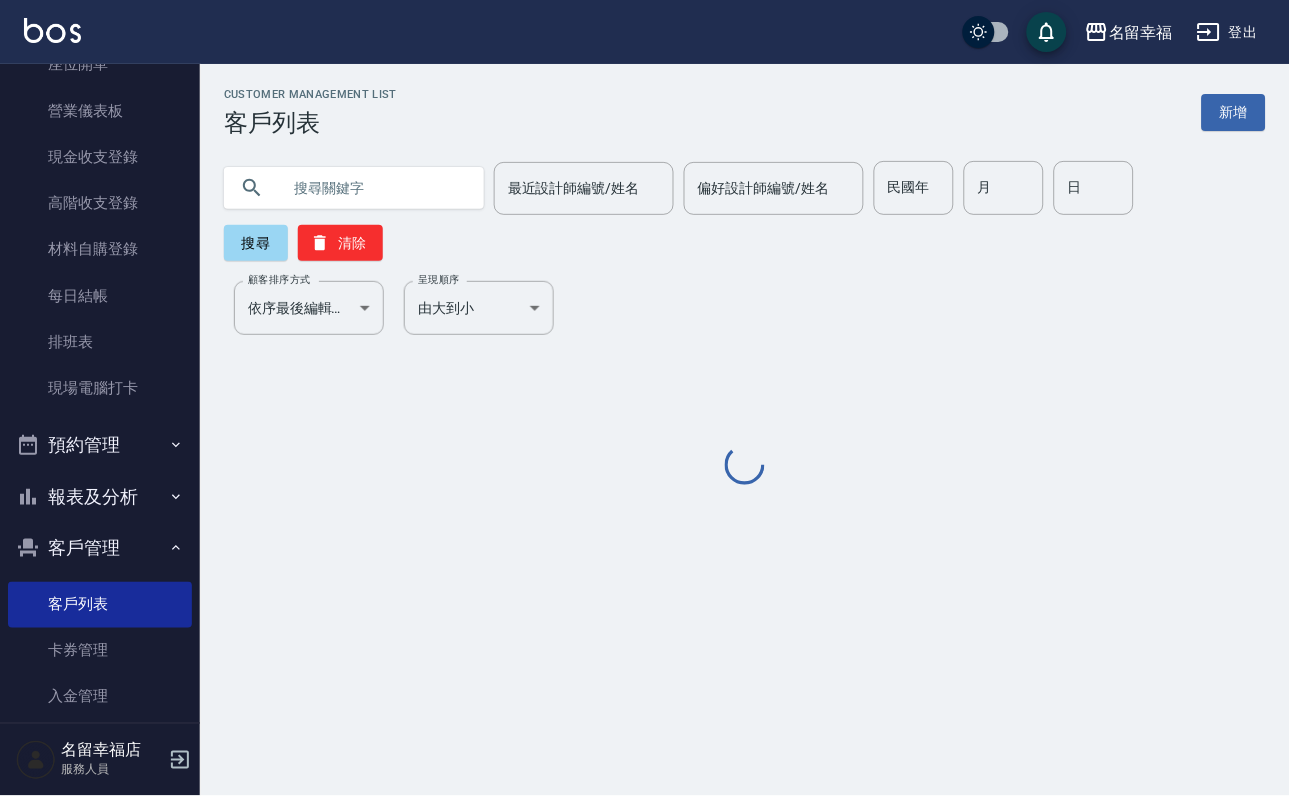 click at bounding box center (374, 188) 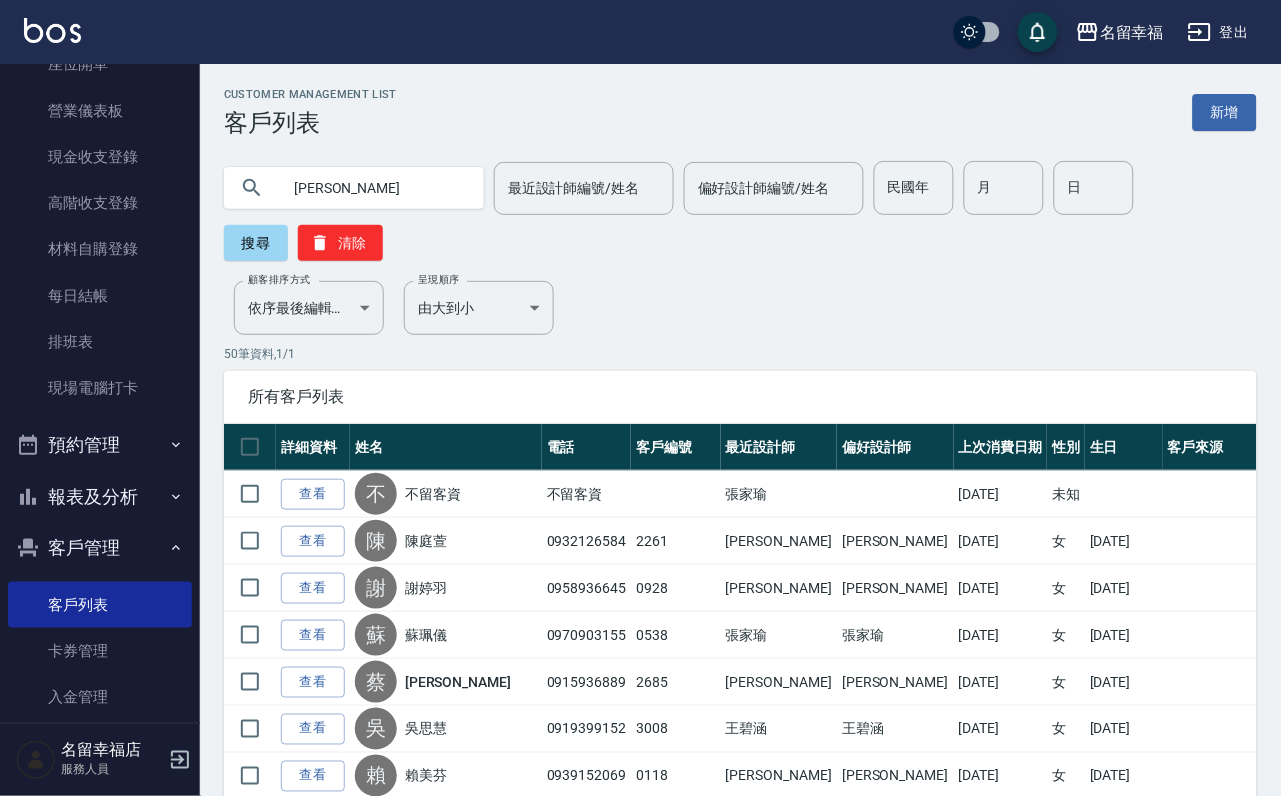 type on "[PERSON_NAME]" 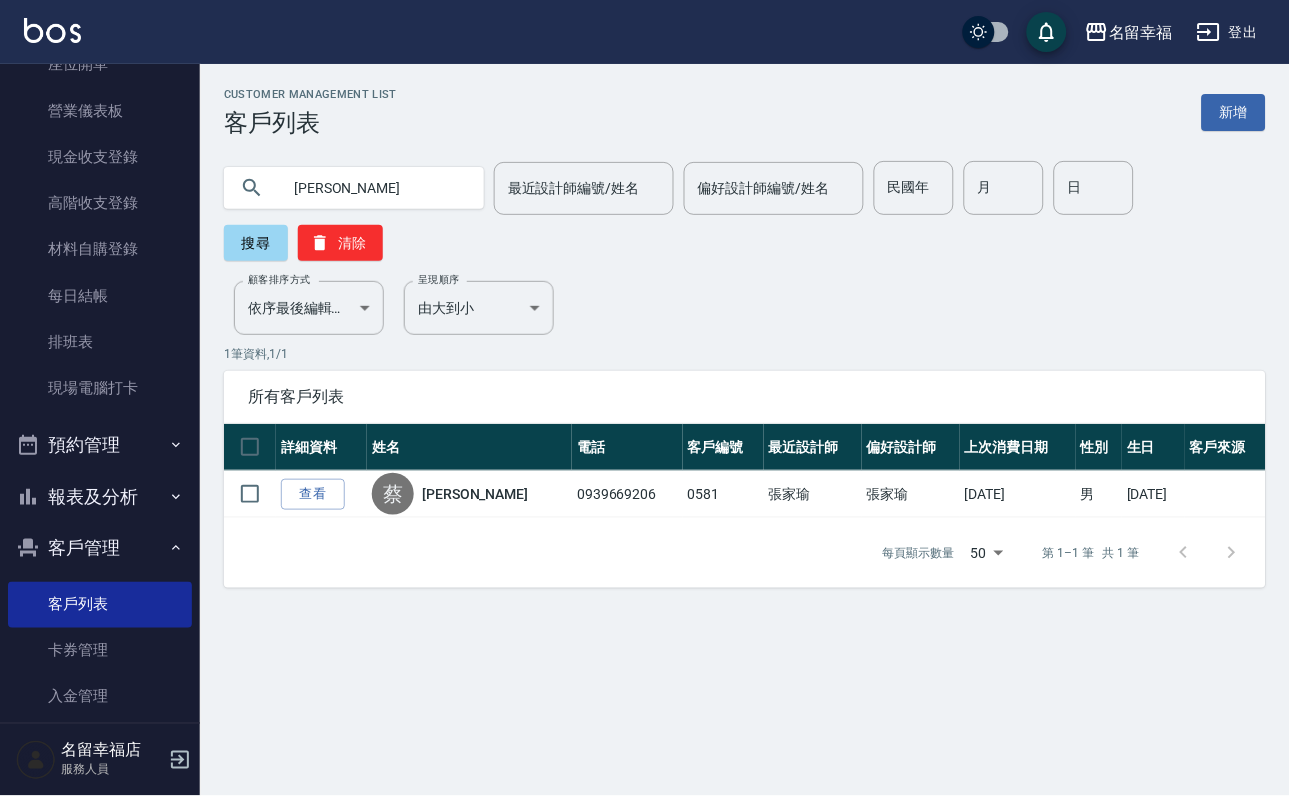 click on "[PERSON_NAME]" at bounding box center (475, 494) 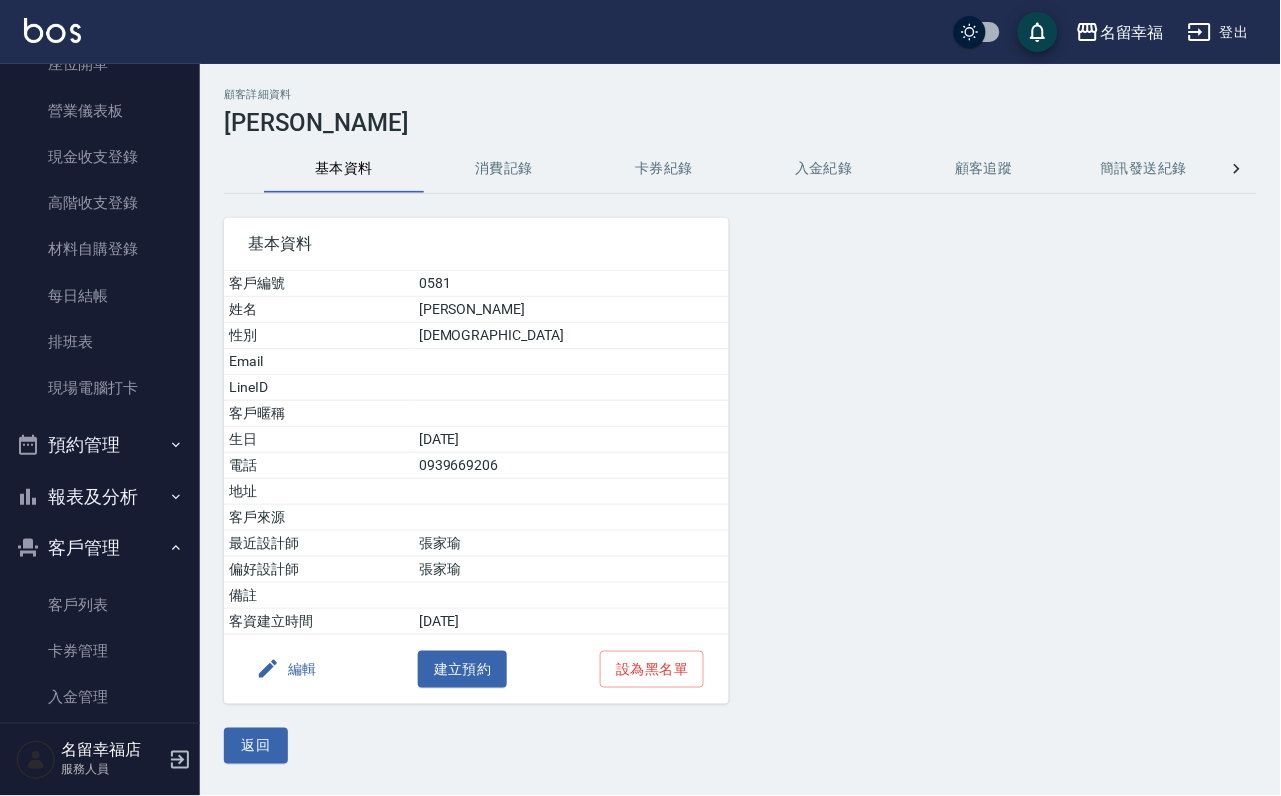 click on "基本資料 客戶編號 0581 姓名 [PERSON_NAME] 性別 [DEMOGRAPHIC_DATA] Email LineID 客戶暱稱 生日 [DEMOGRAPHIC_DATA] 電話 [PHONE_NUMBER] 地址 客戶來源 最近設計師 [PERSON_NAME] 偏好設計師 [PERSON_NAME] 客資建立時間 [DATE] 編輯 建立預約 設為黑名單" at bounding box center (464, 449) 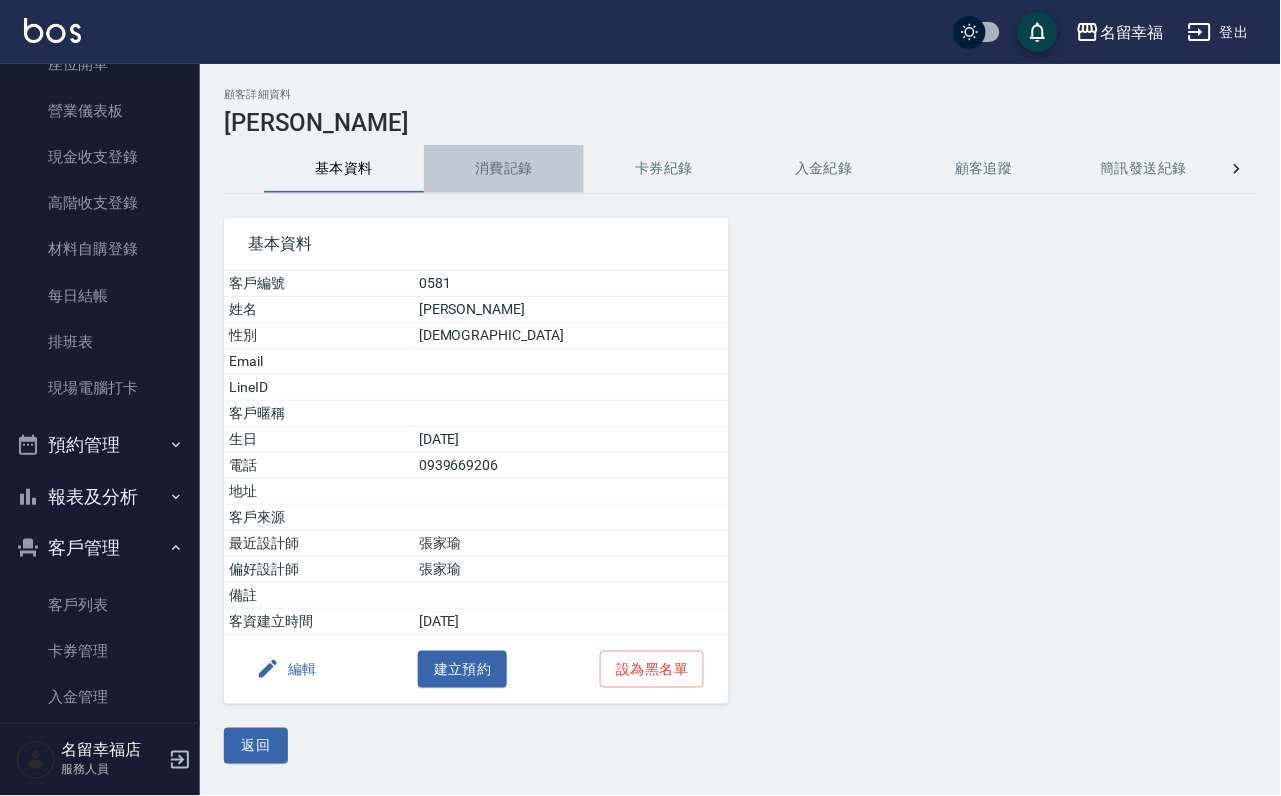 click on "消費記錄" at bounding box center [504, 169] 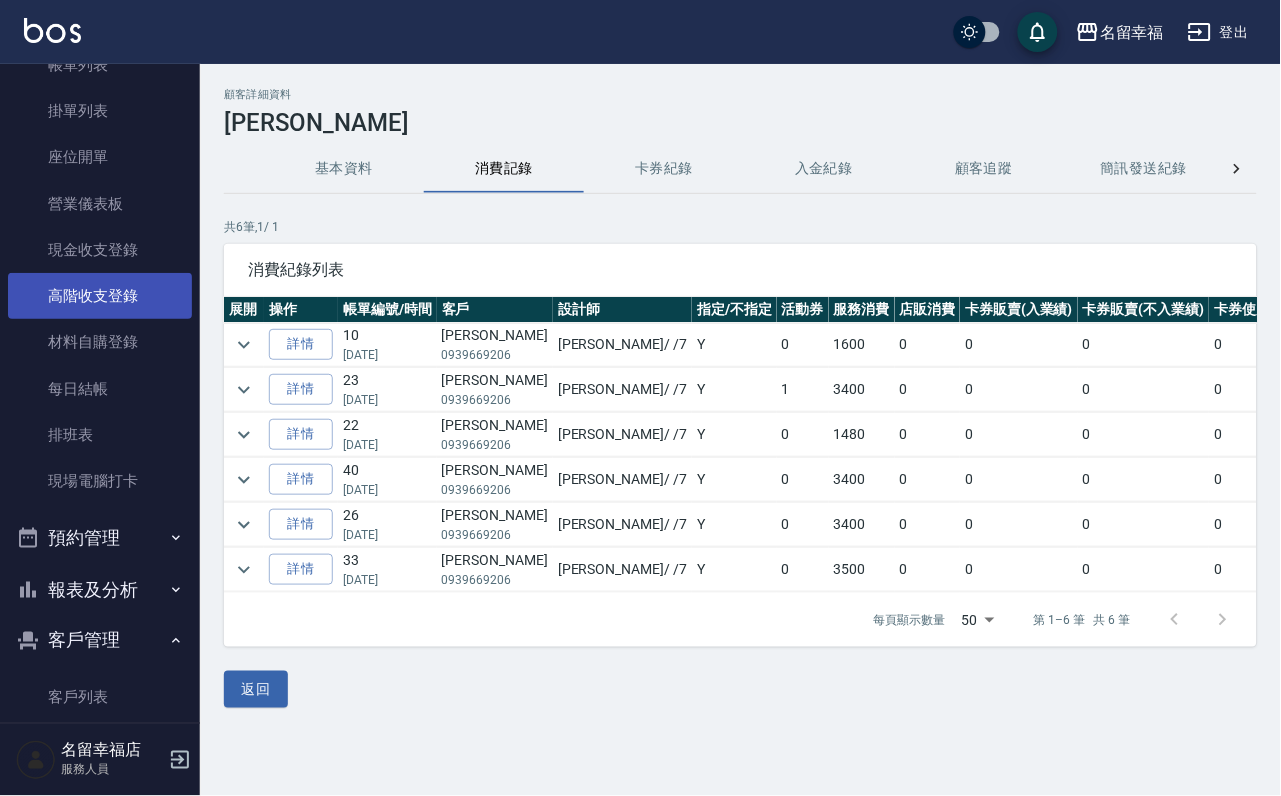 scroll, scrollTop: 0, scrollLeft: 0, axis: both 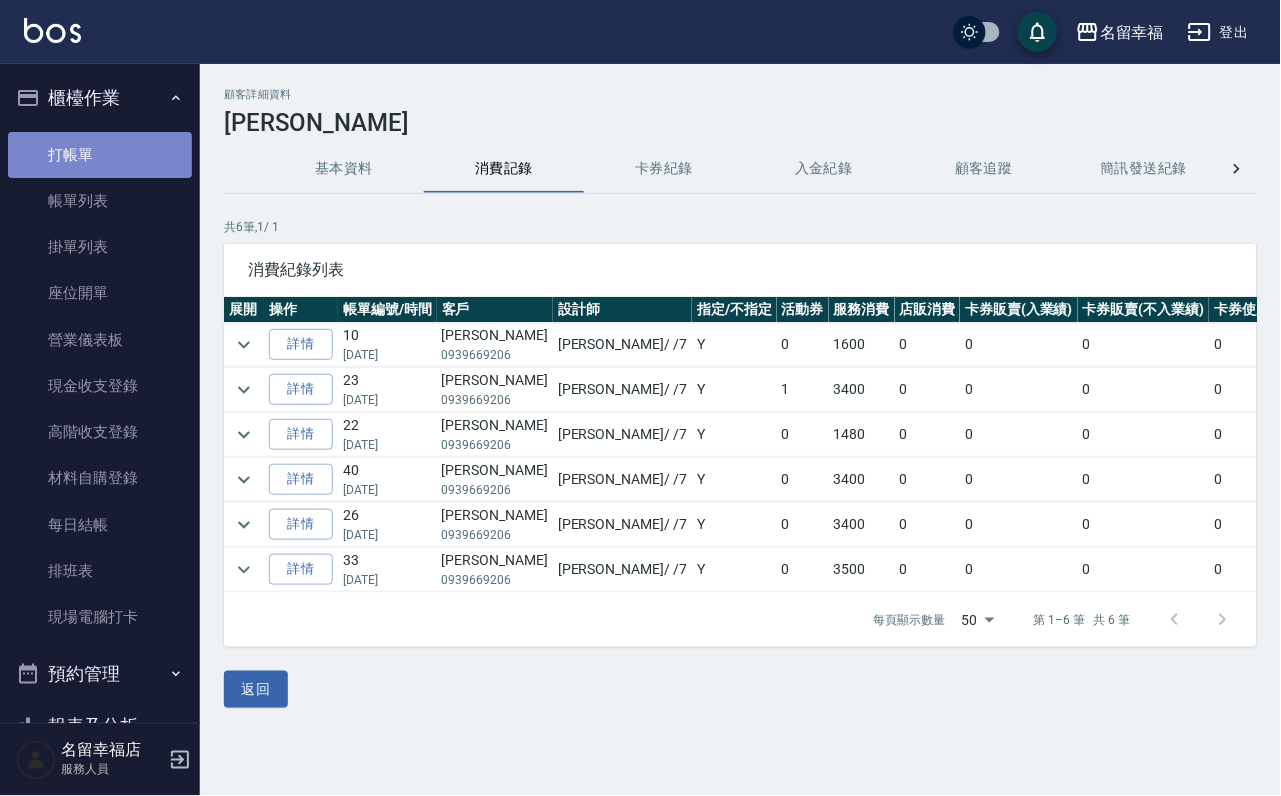 click on "打帳單" at bounding box center [100, 155] 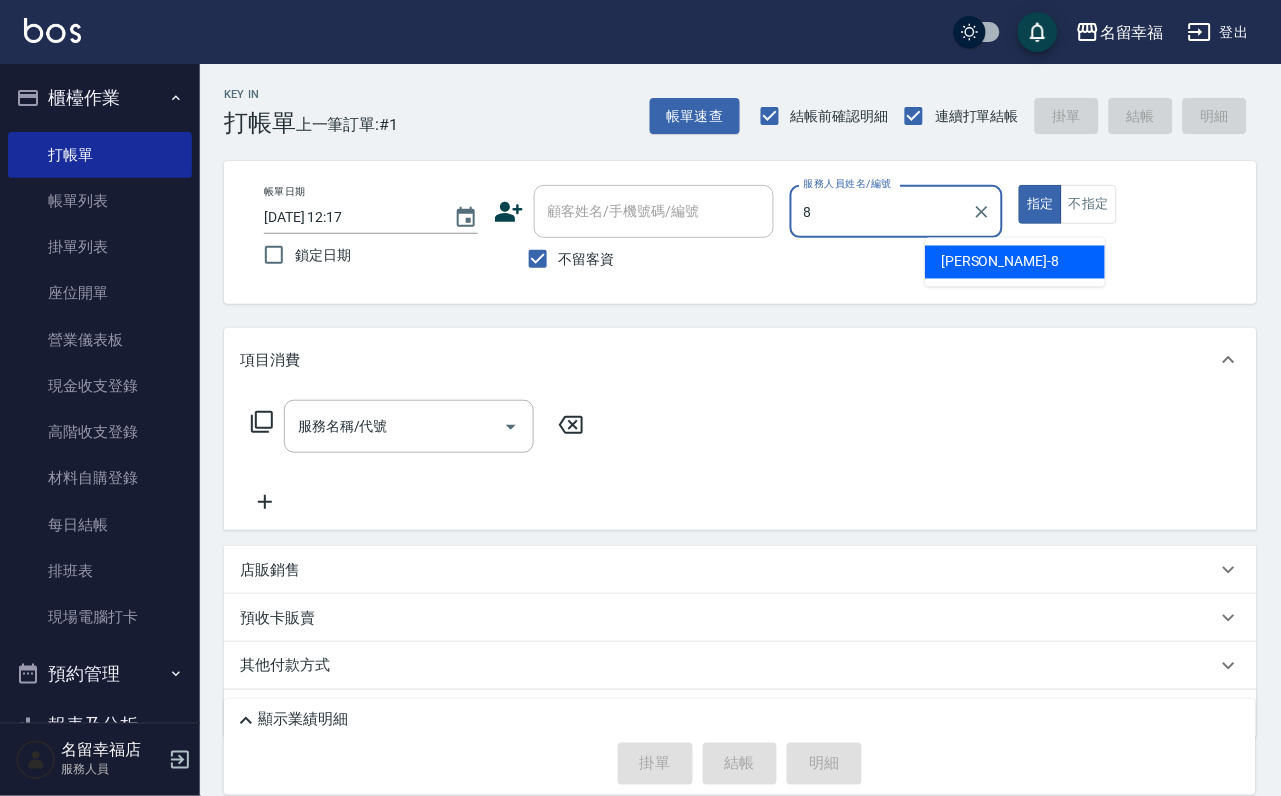 type on "[PERSON_NAME]-8" 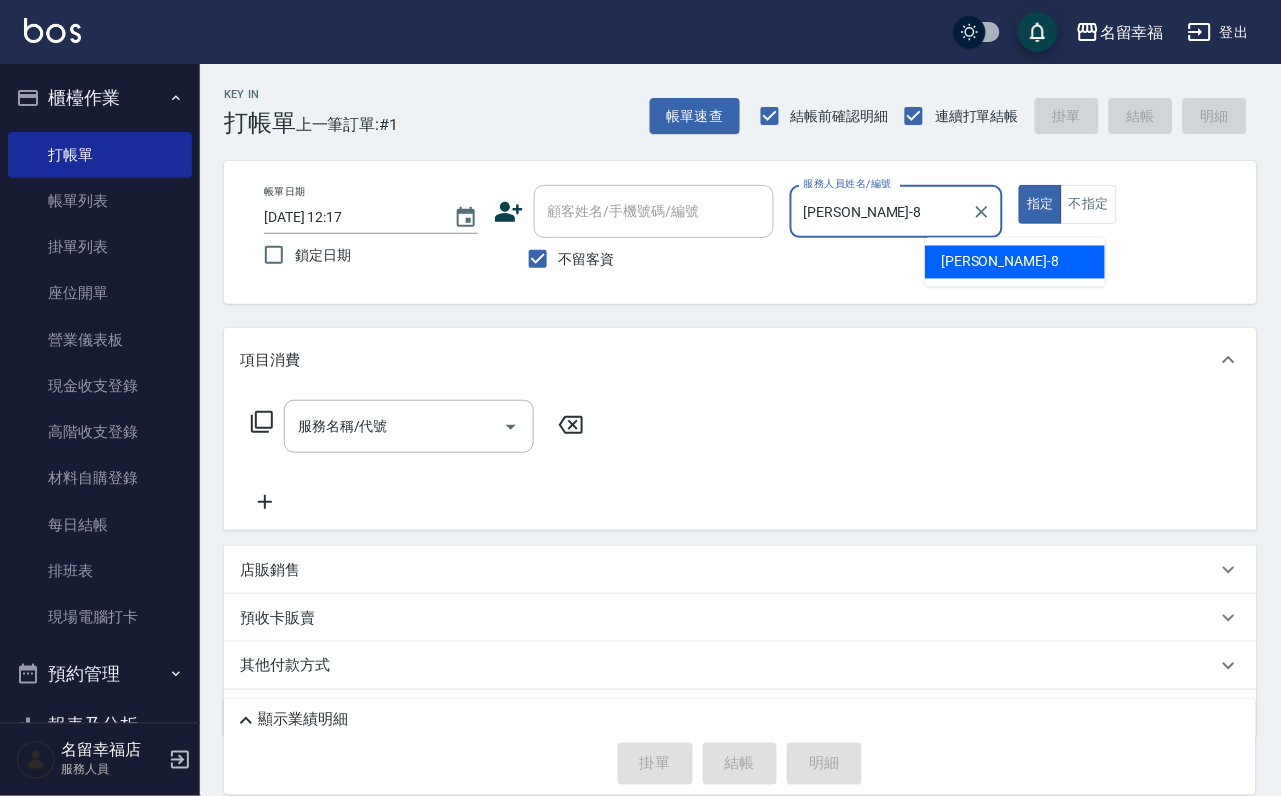 type on "true" 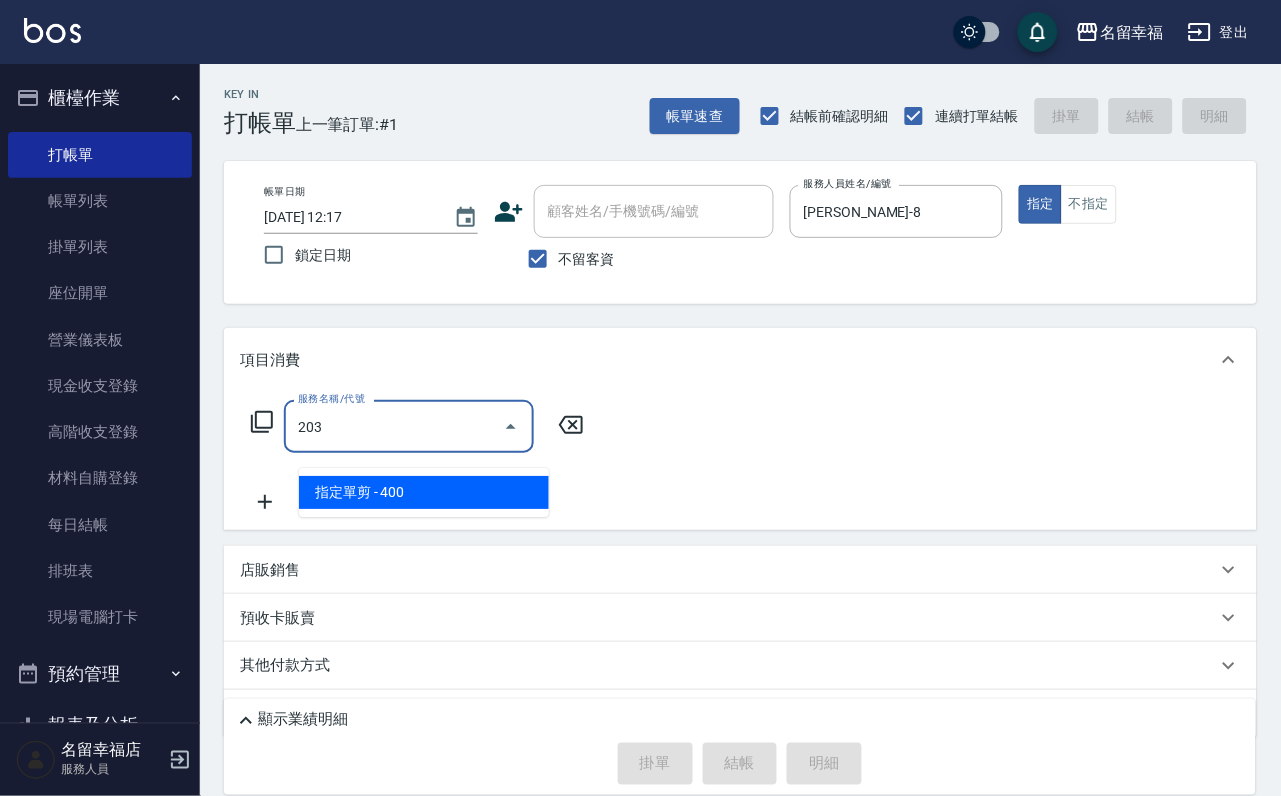 type on "指定單剪(203)" 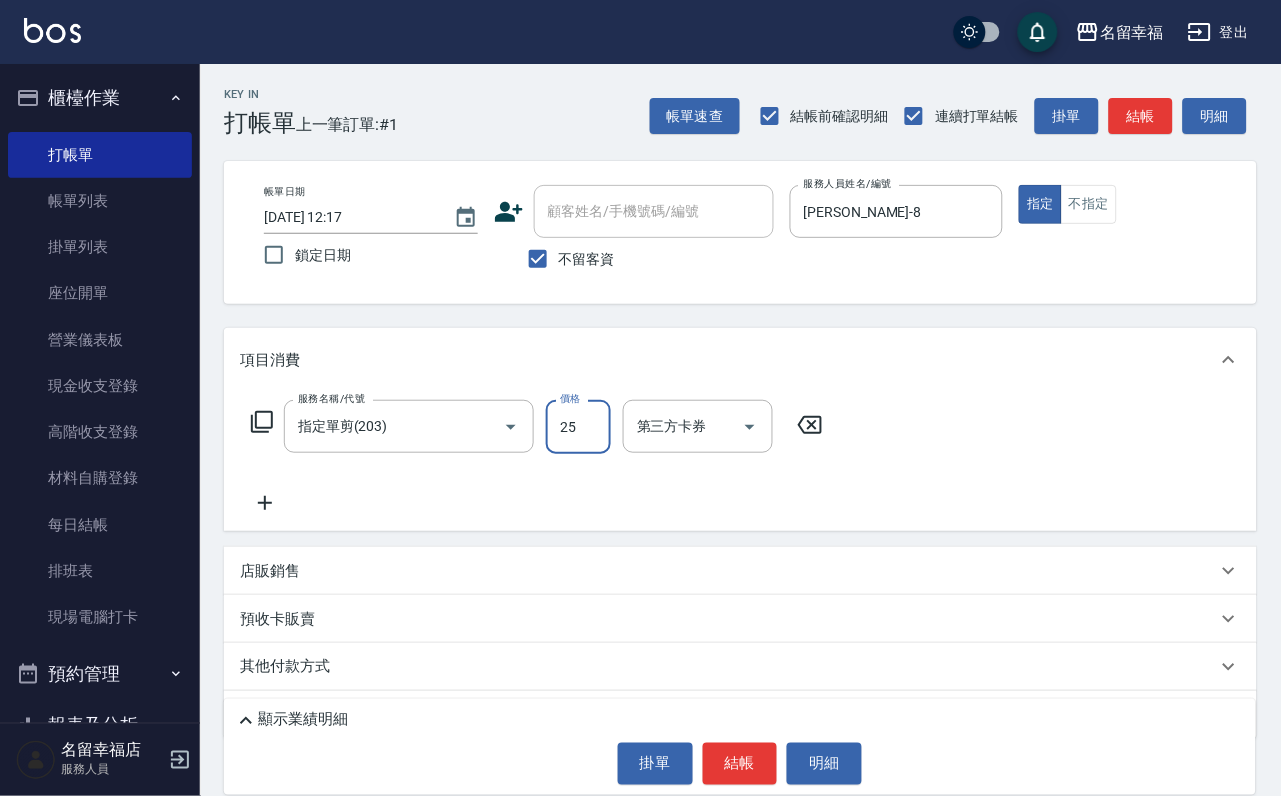 type on "250" 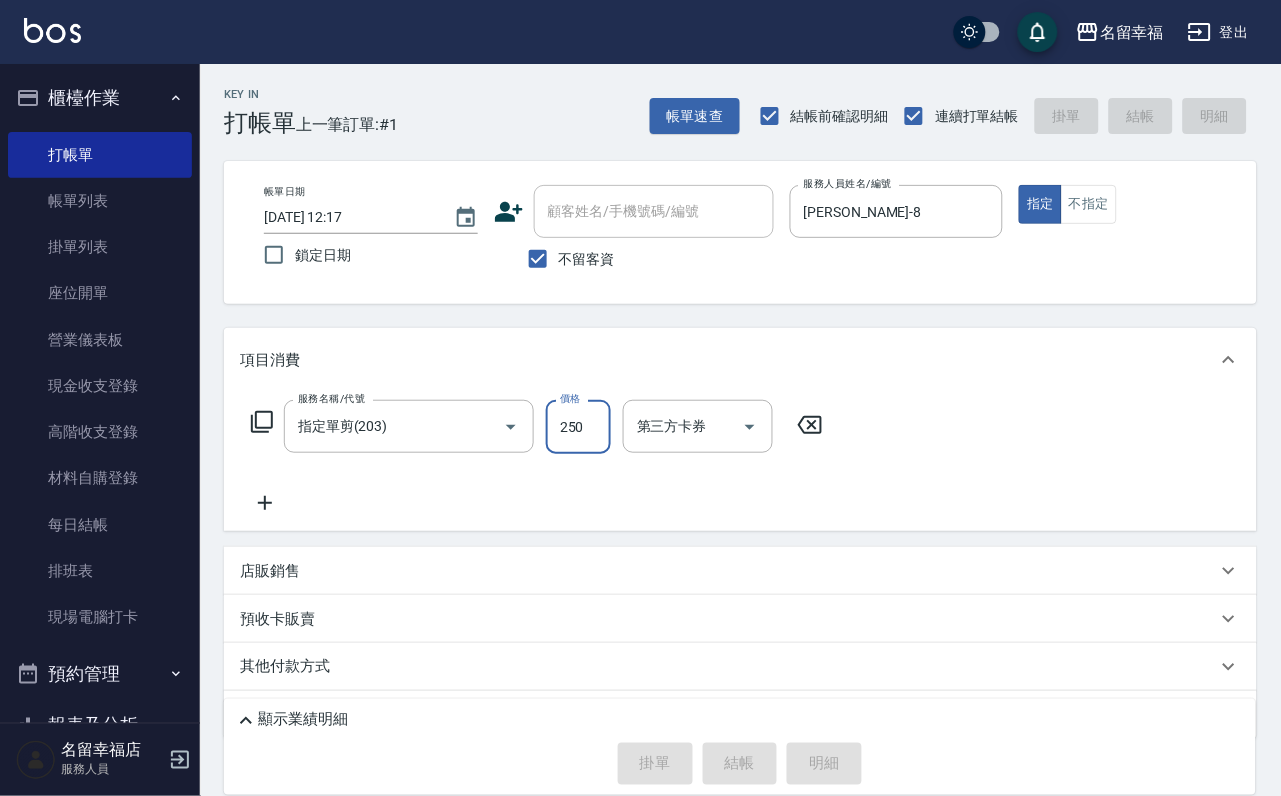 type on "[DATE] 12:37" 